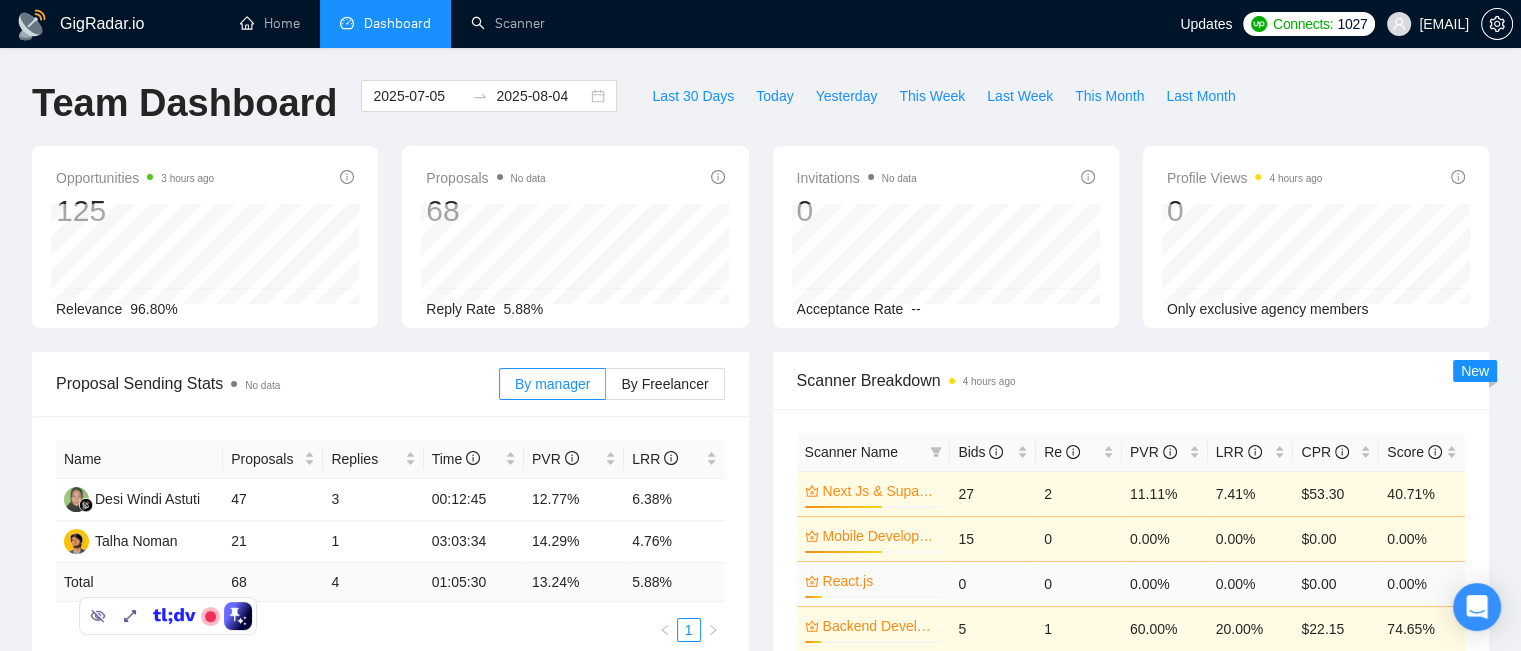 scroll, scrollTop: 100, scrollLeft: 0, axis: vertical 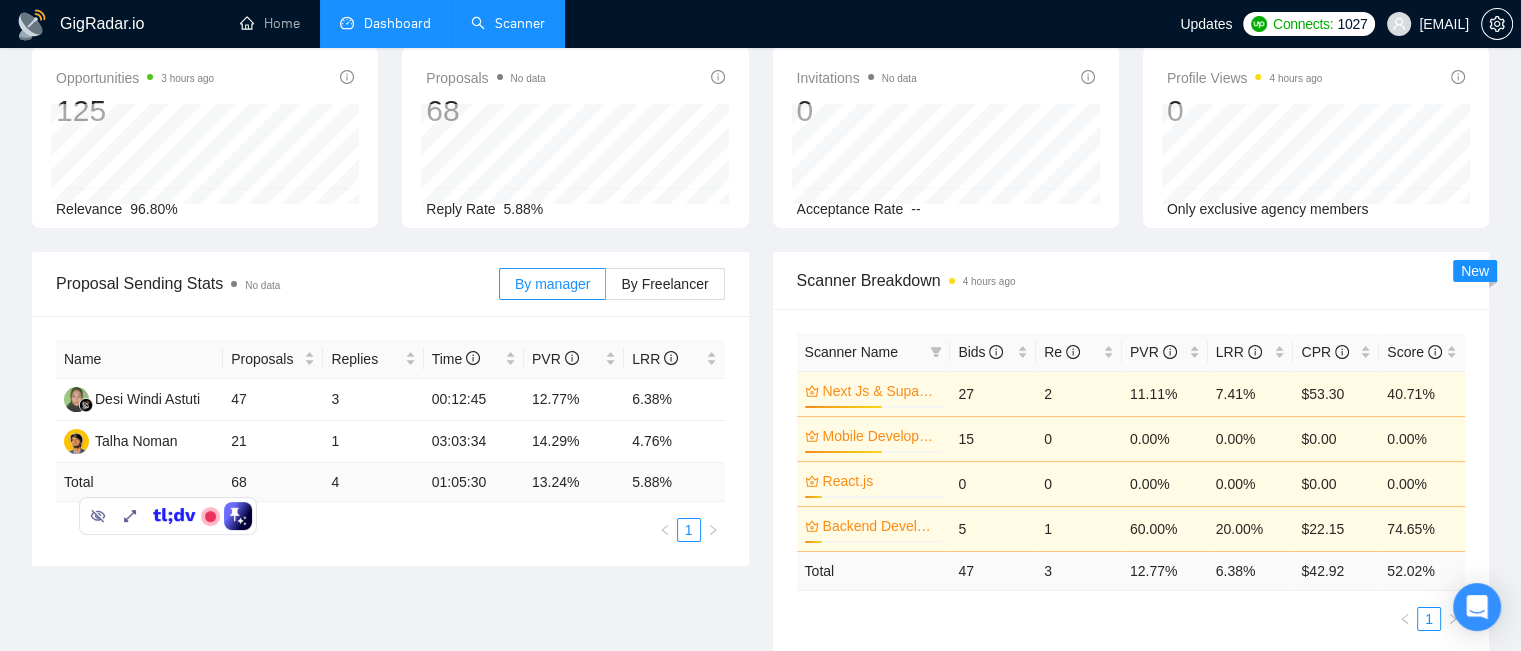 click on "Scanner" at bounding box center (508, 23) 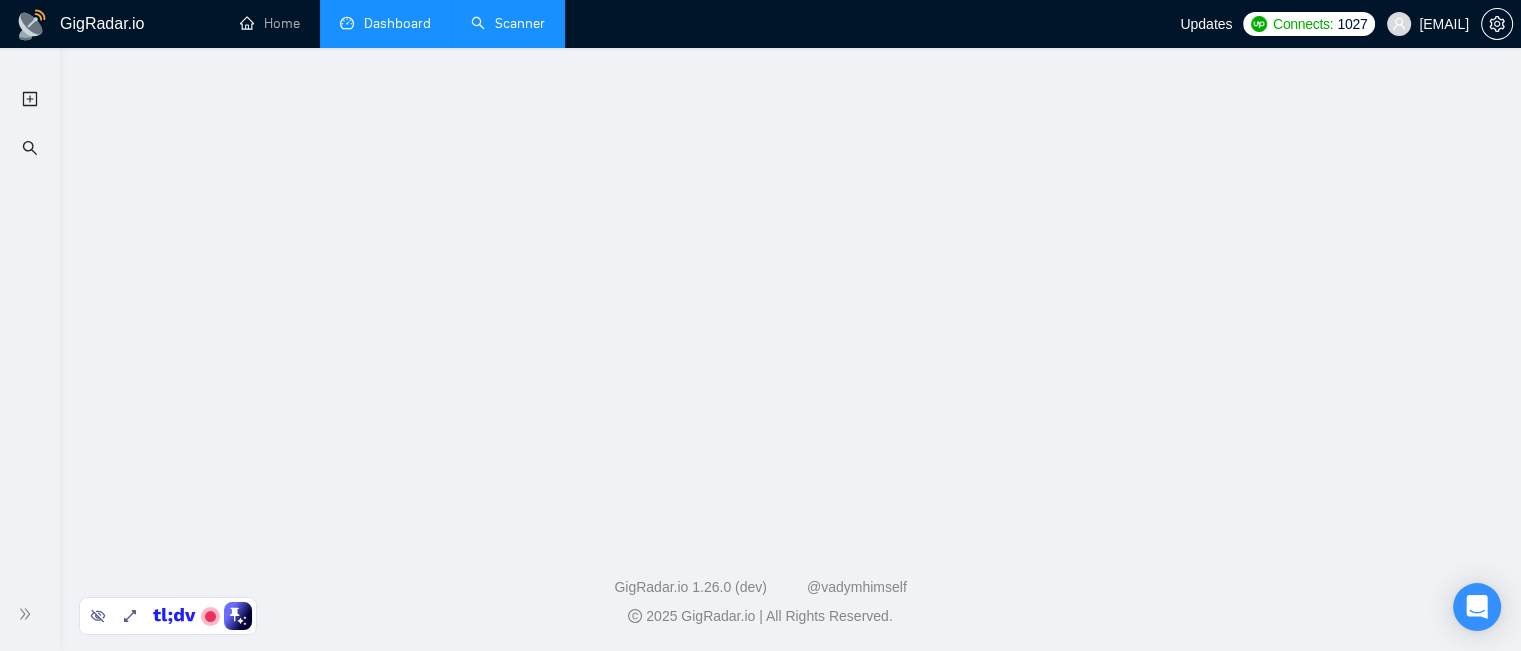 scroll, scrollTop: 0, scrollLeft: 0, axis: both 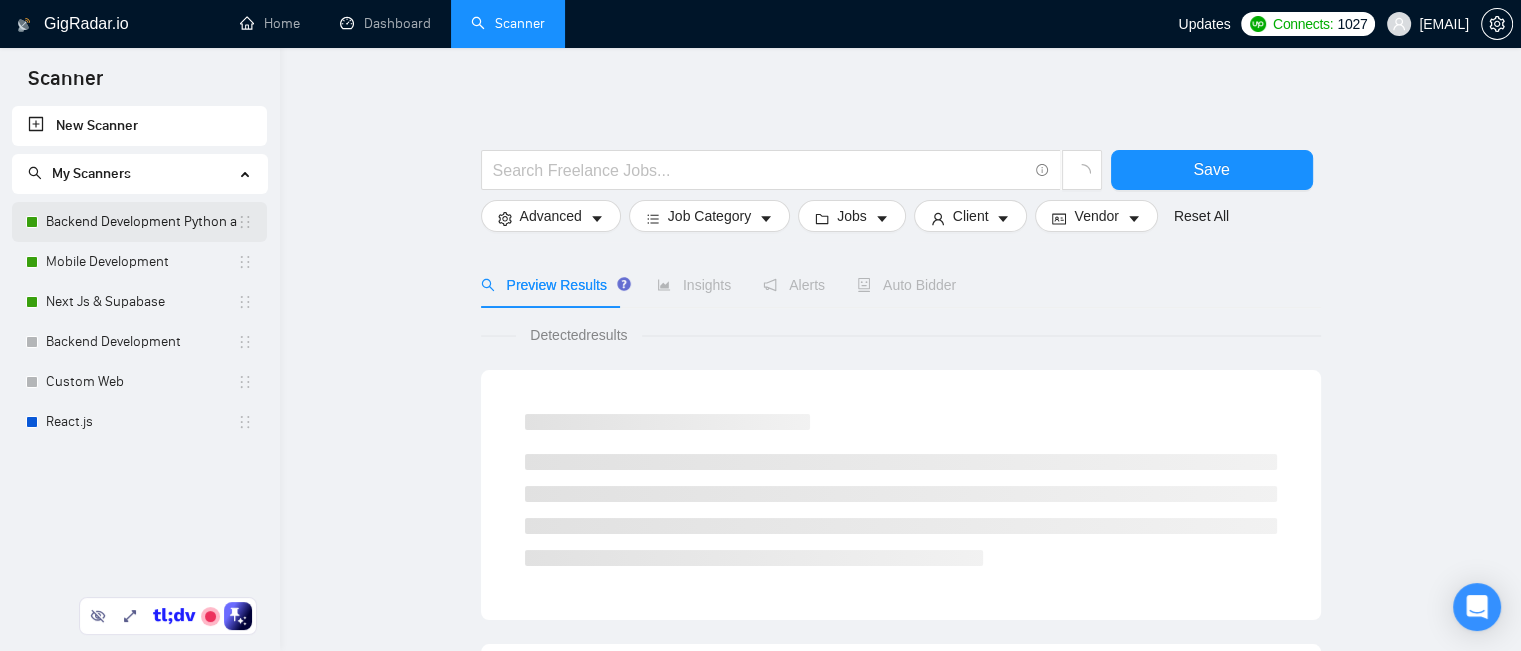 click on "Backend Development Python and Go" at bounding box center (141, 222) 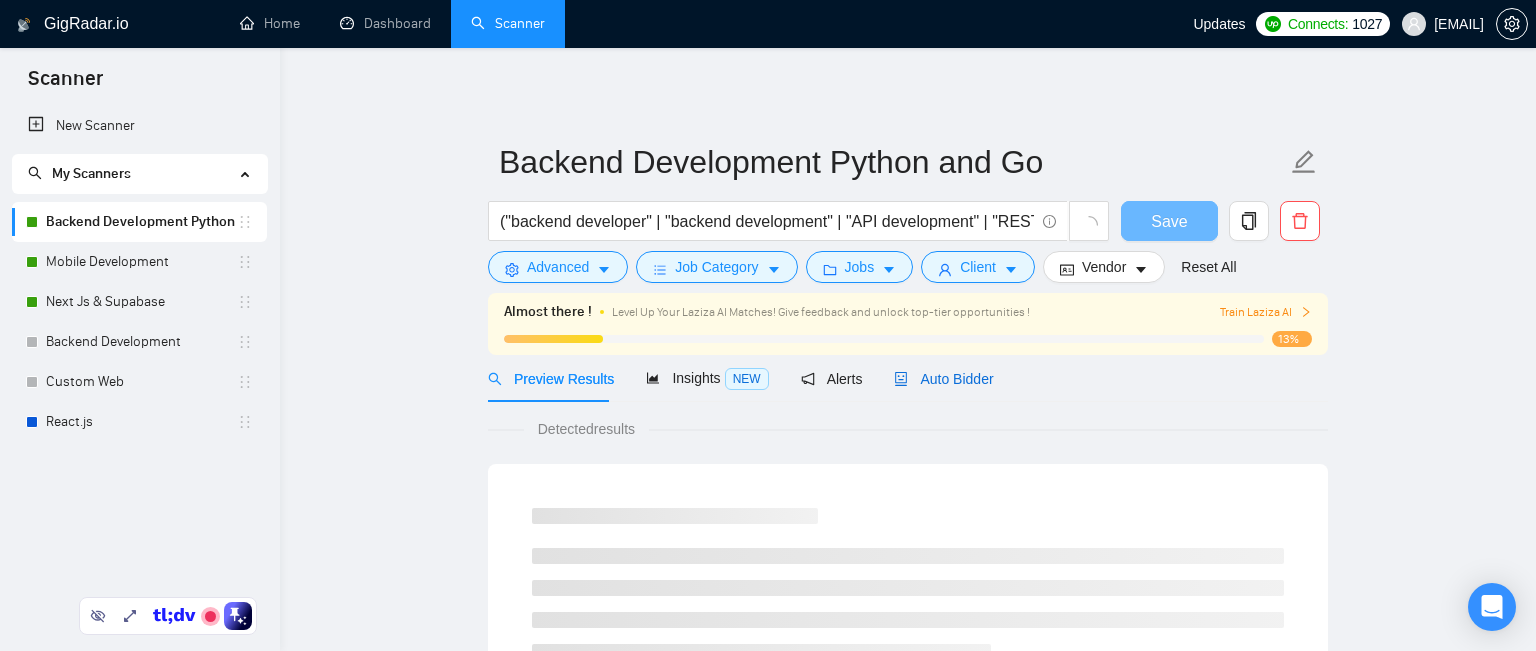 click on "Auto Bidder" at bounding box center (943, 379) 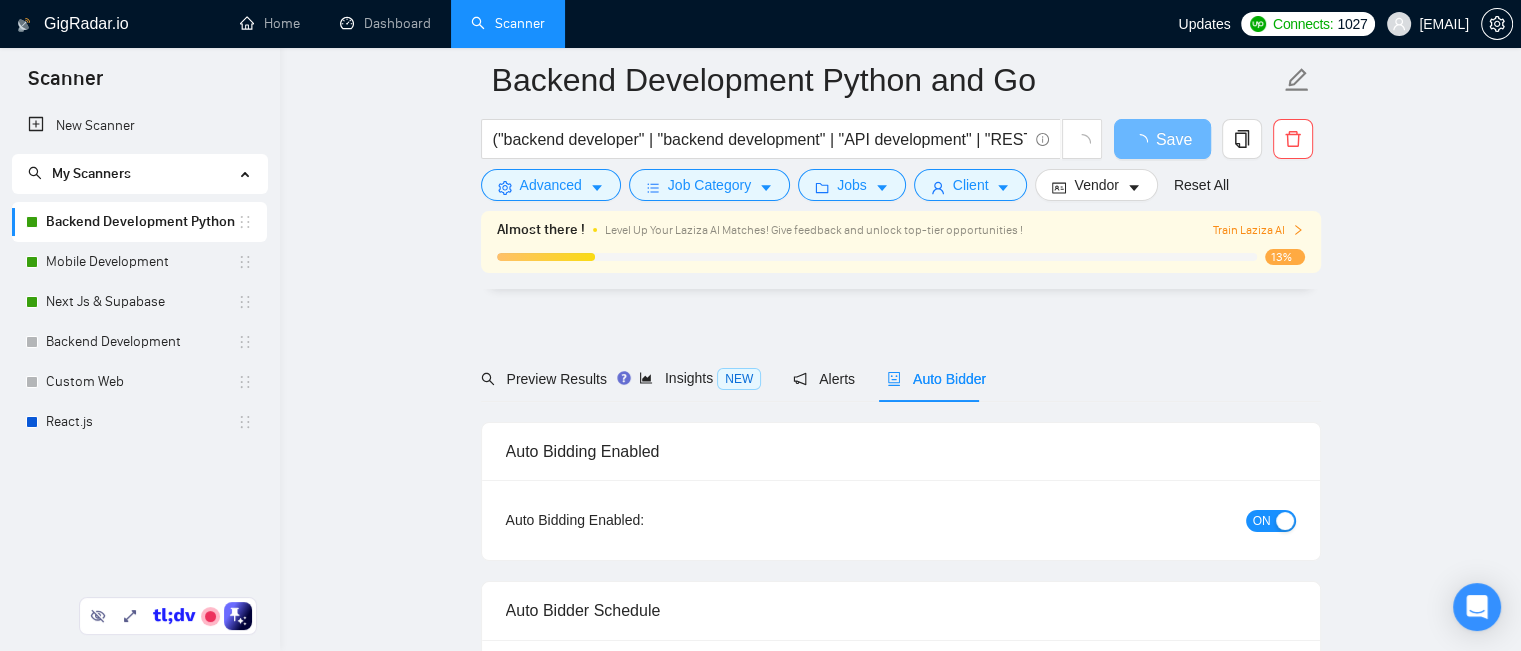 type 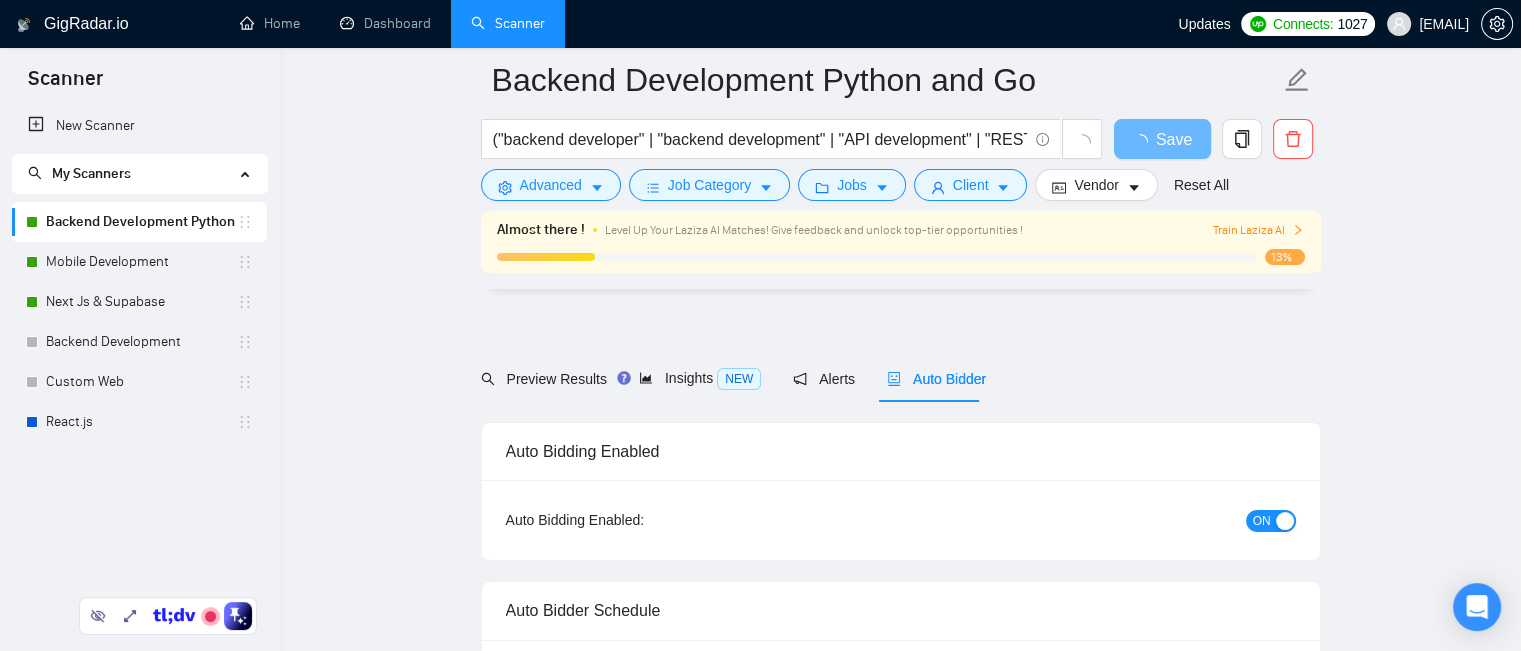 checkbox on "true" 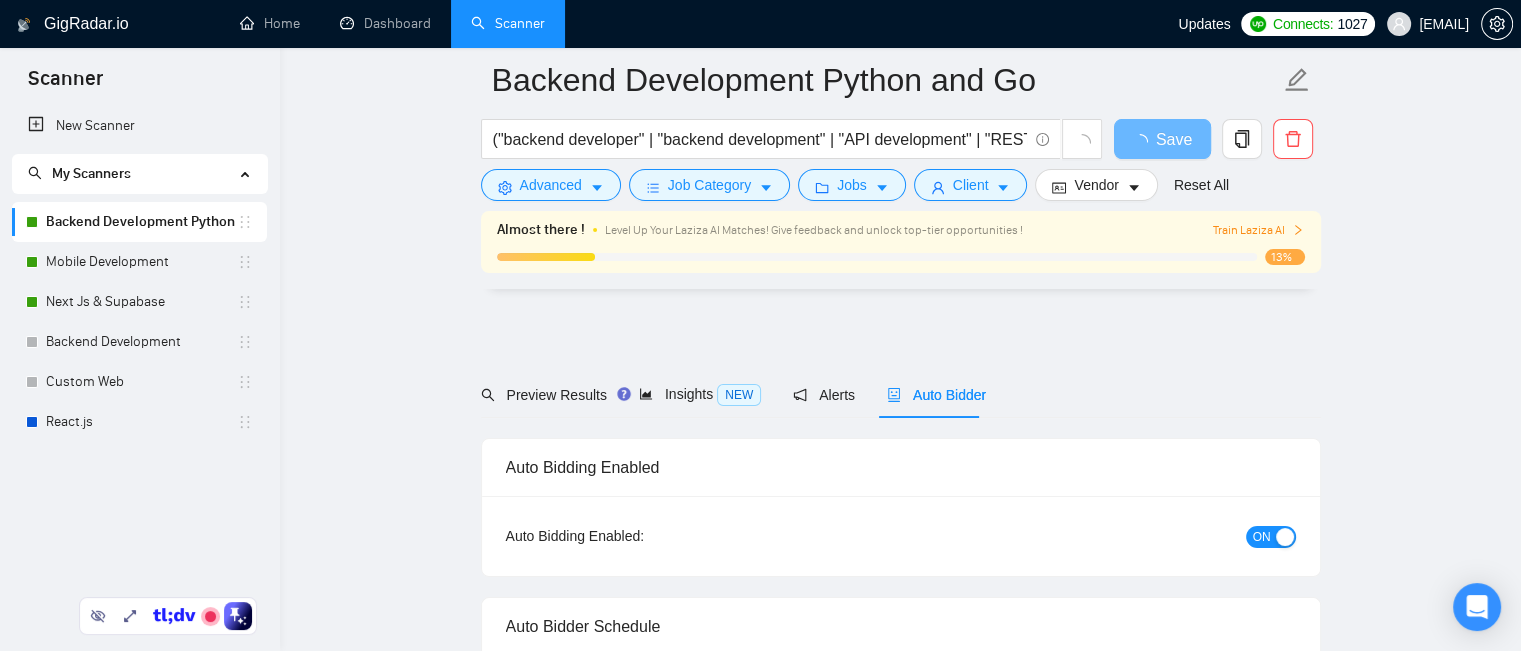 scroll, scrollTop: 1400, scrollLeft: 0, axis: vertical 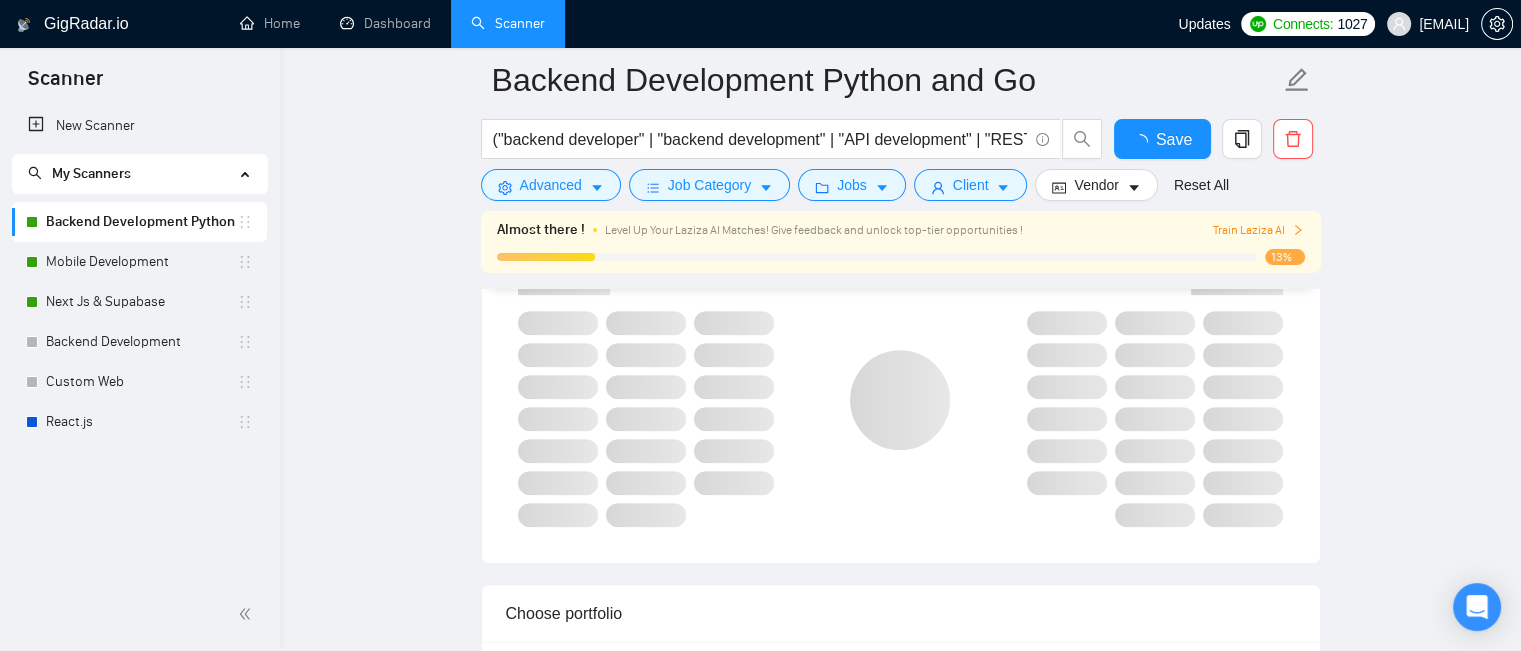 type 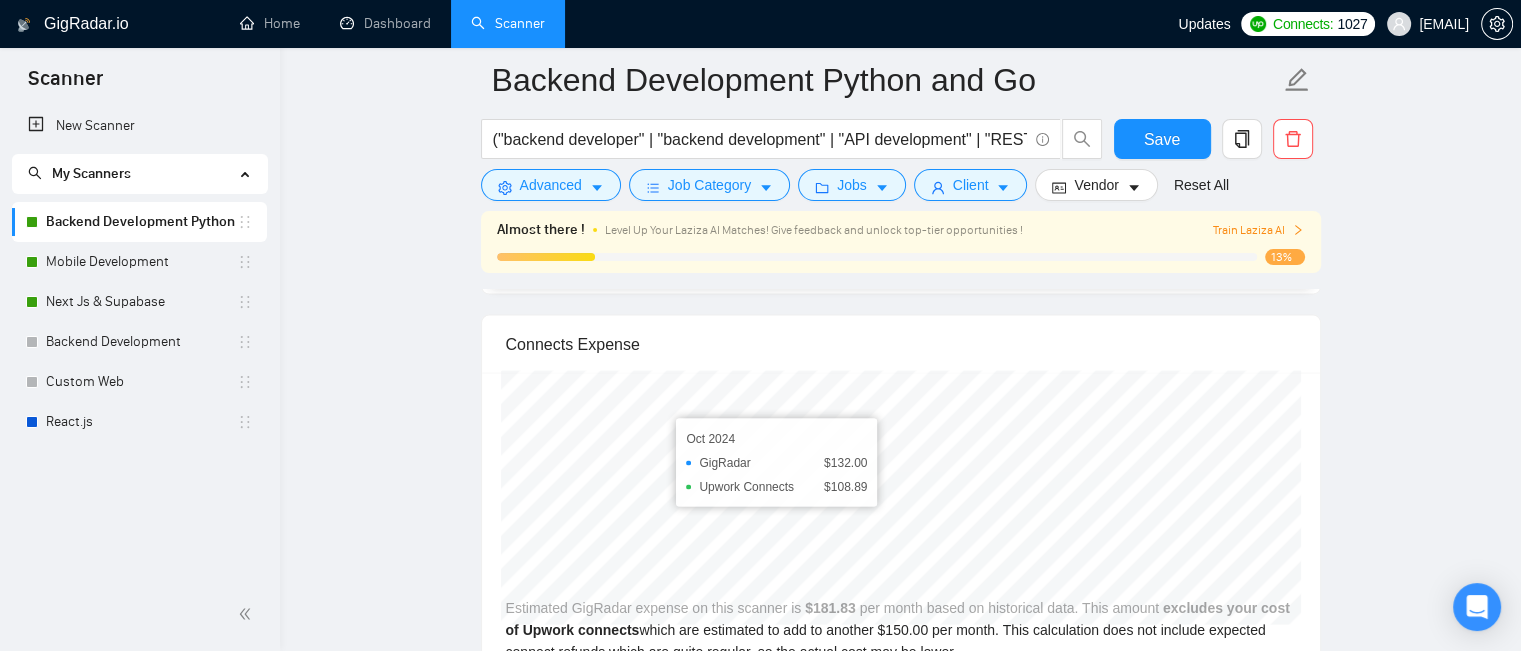 scroll, scrollTop: 4400, scrollLeft: 0, axis: vertical 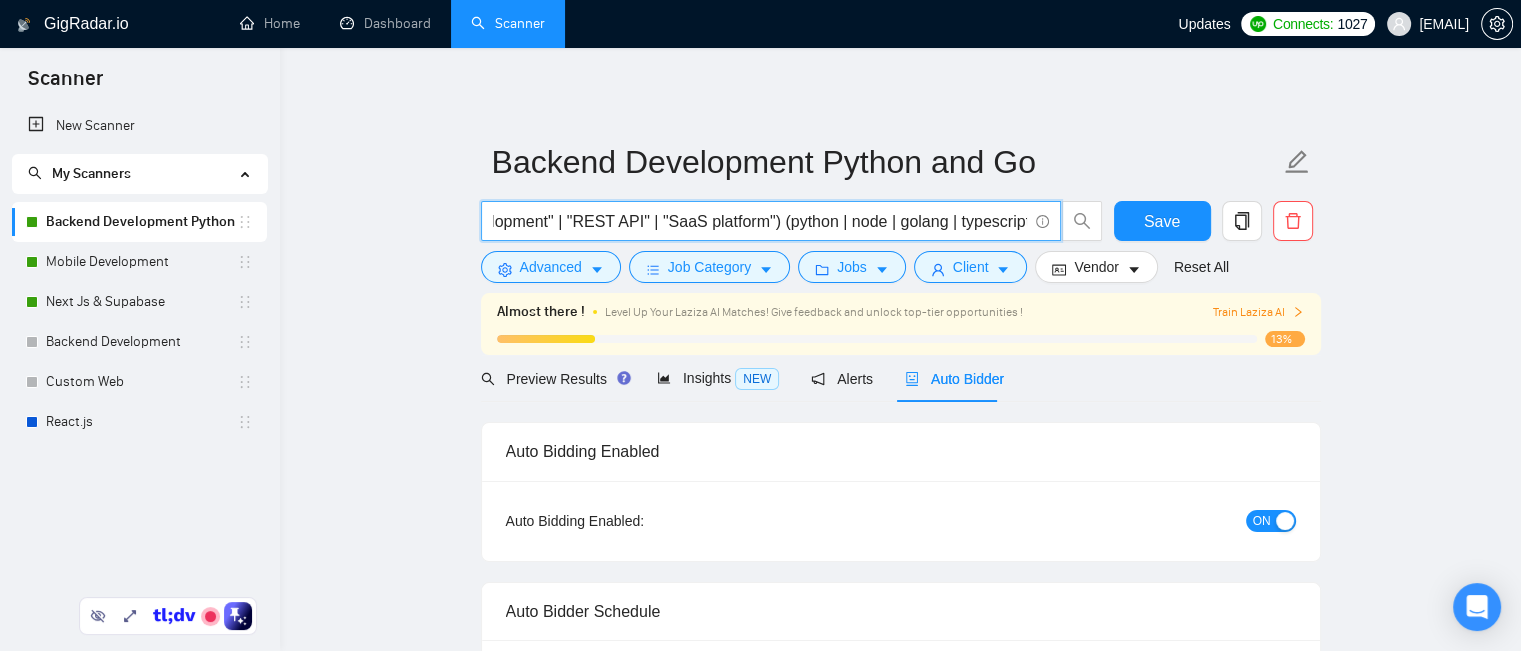 drag, startPoint x: 498, startPoint y: 221, endPoint x: 999, endPoint y: 224, distance: 501.00897 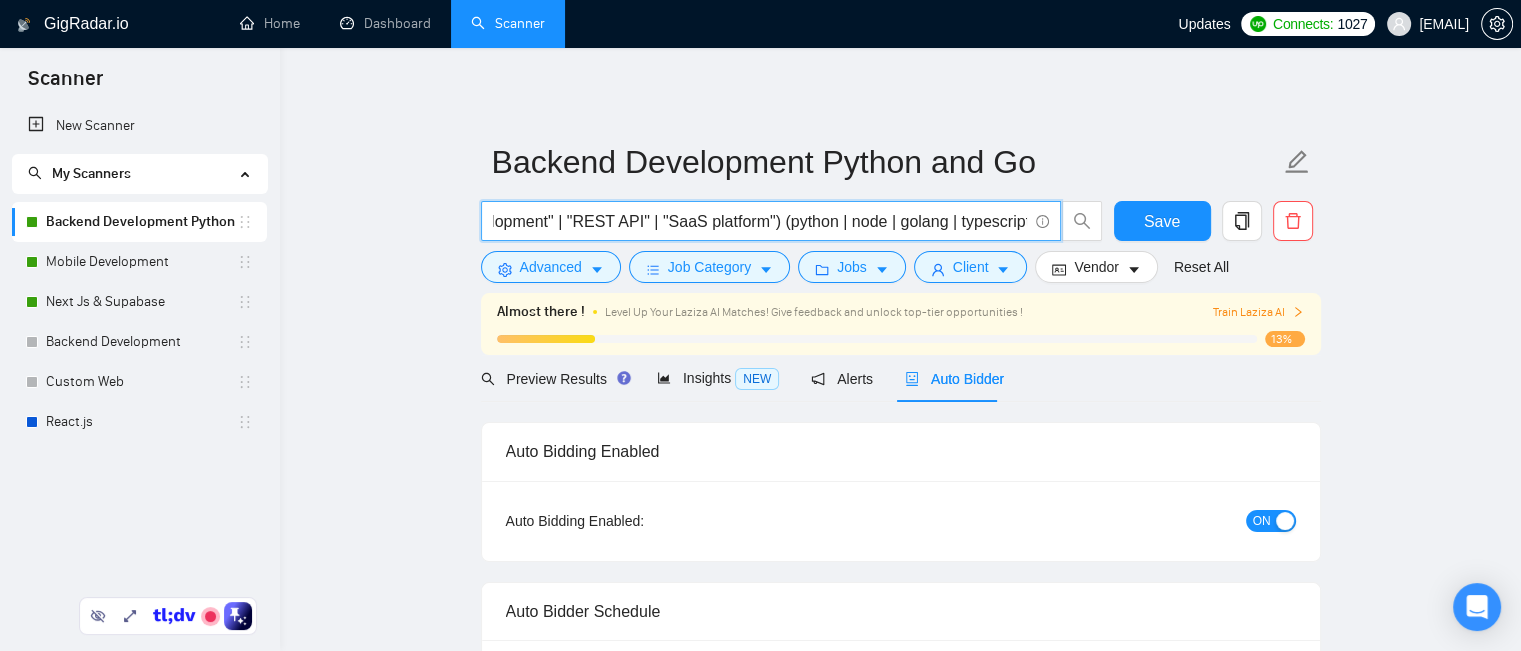 click on "("backend developer" | "backend development" | "API development" | "REST API" | "SaaS platform") (python | node | golang | typescript)" at bounding box center [760, 221] 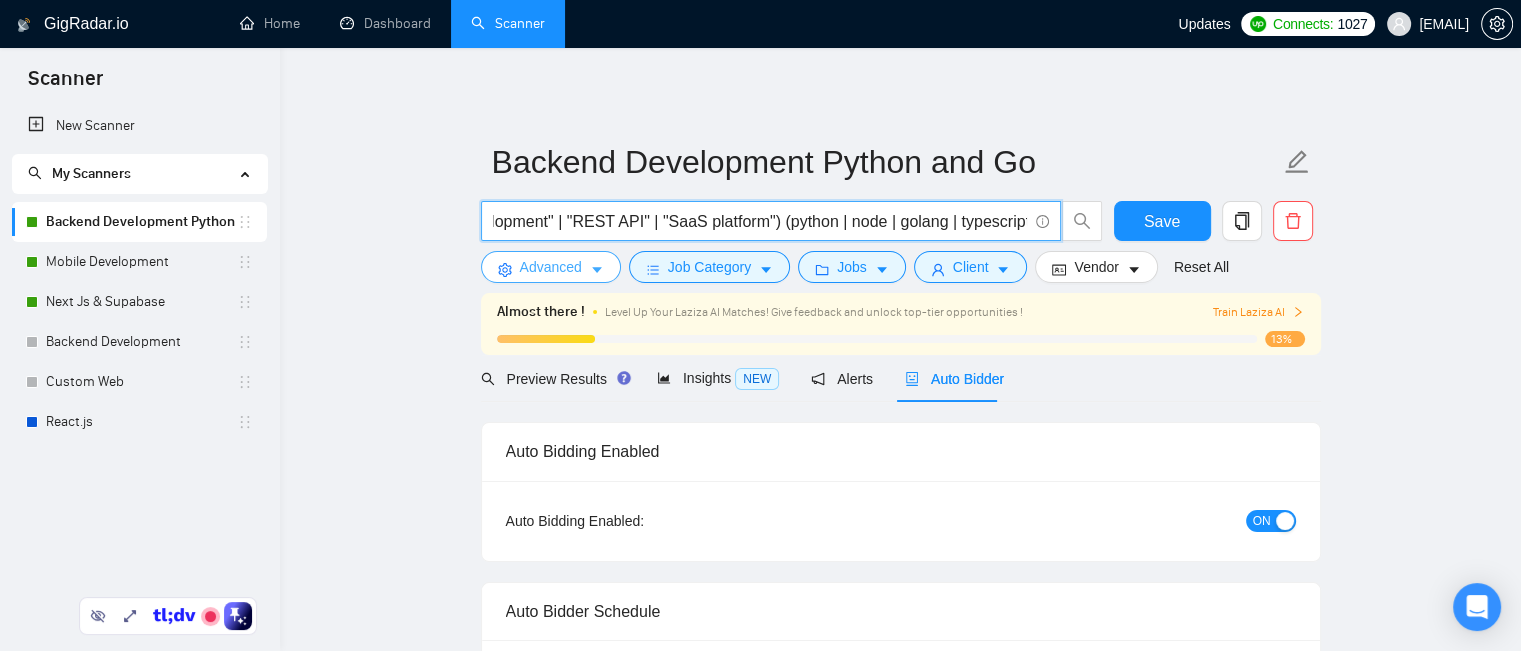 click on "Advanced" at bounding box center (551, 267) 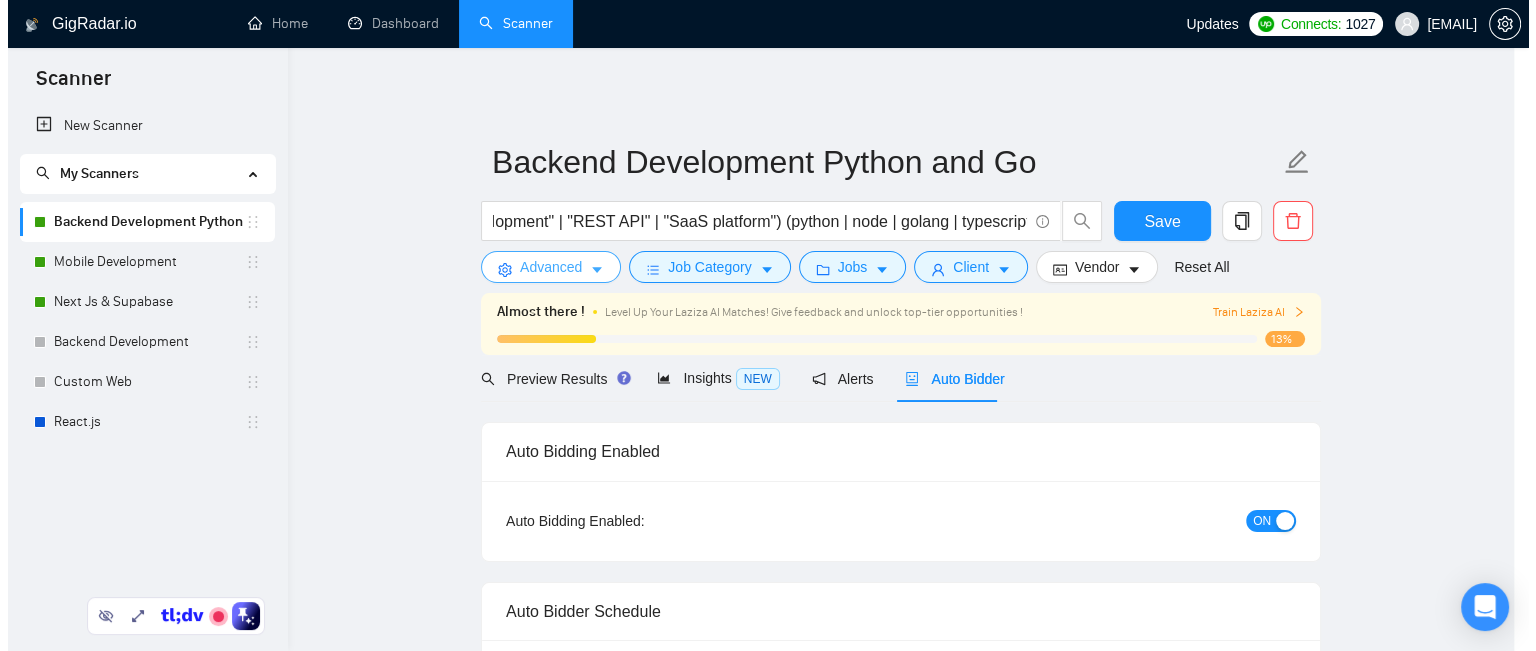 scroll, scrollTop: 0, scrollLeft: 0, axis: both 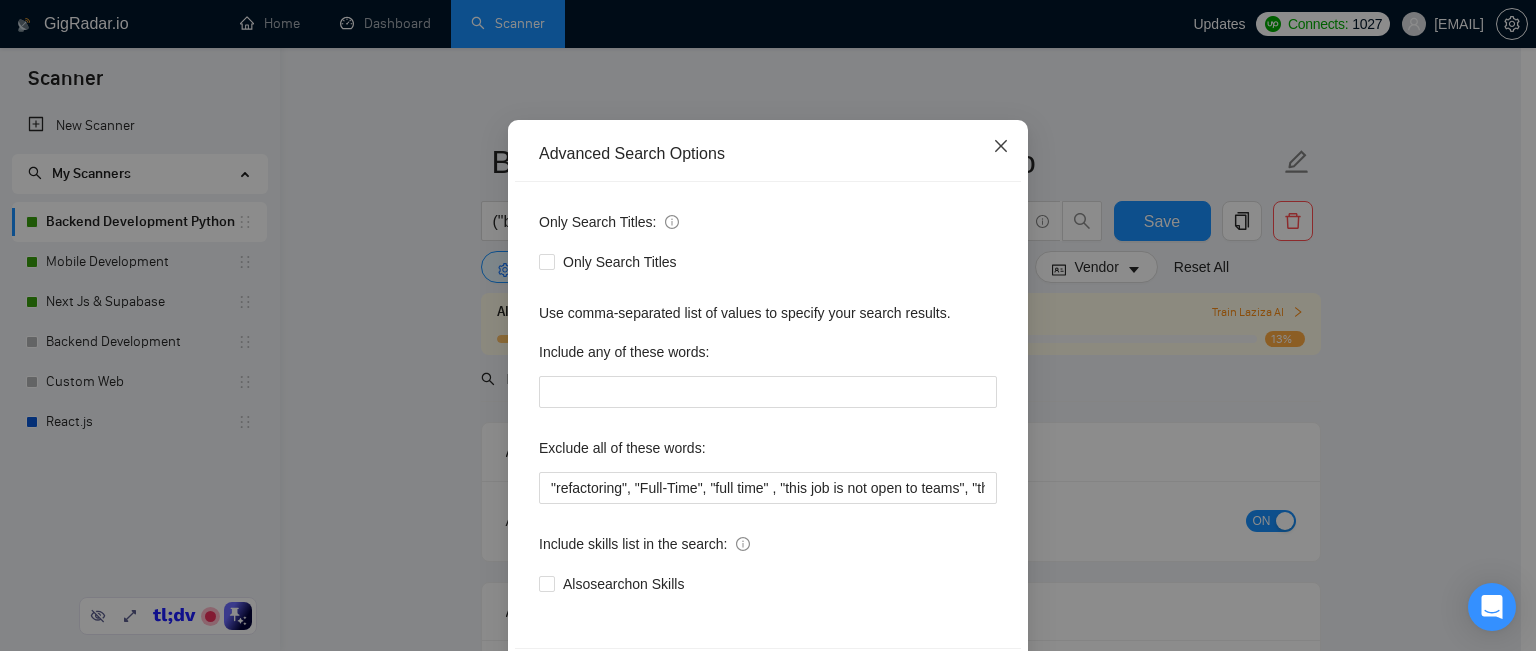 click at bounding box center (1001, 147) 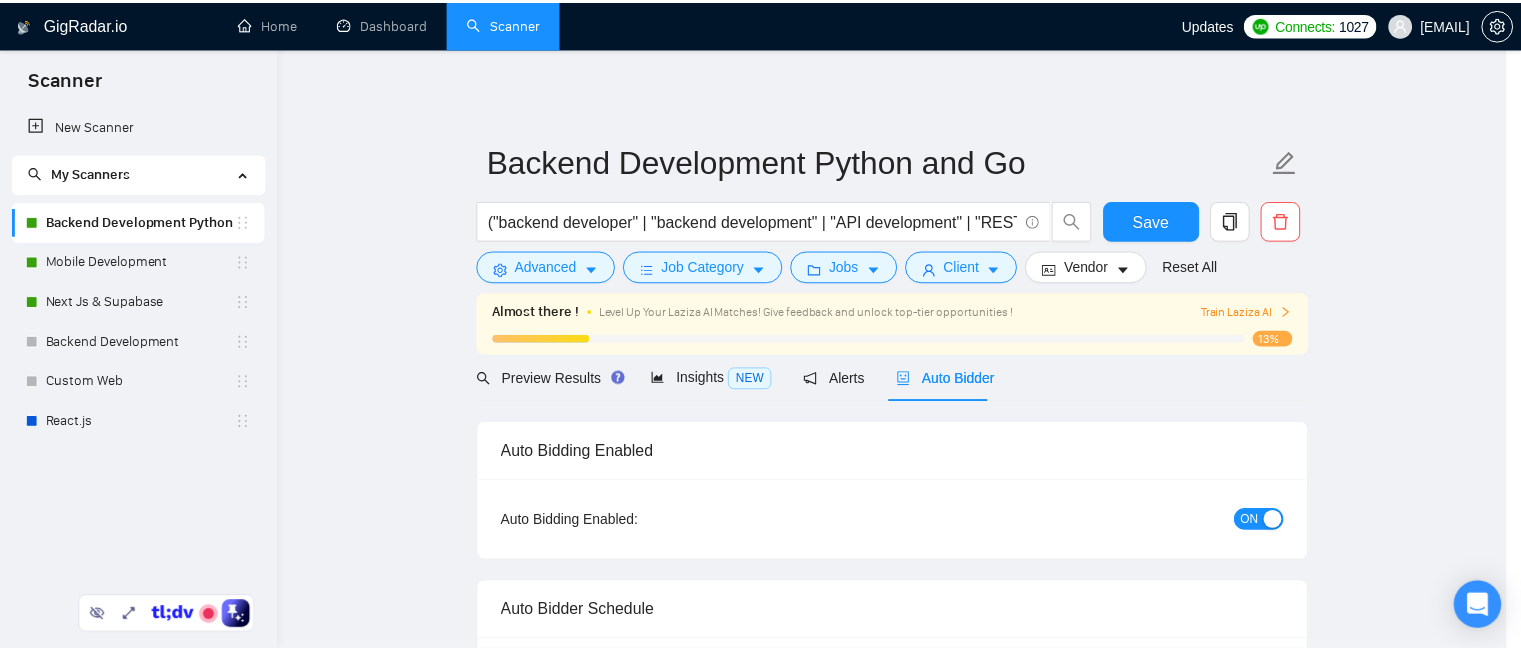 scroll, scrollTop: 80, scrollLeft: 0, axis: vertical 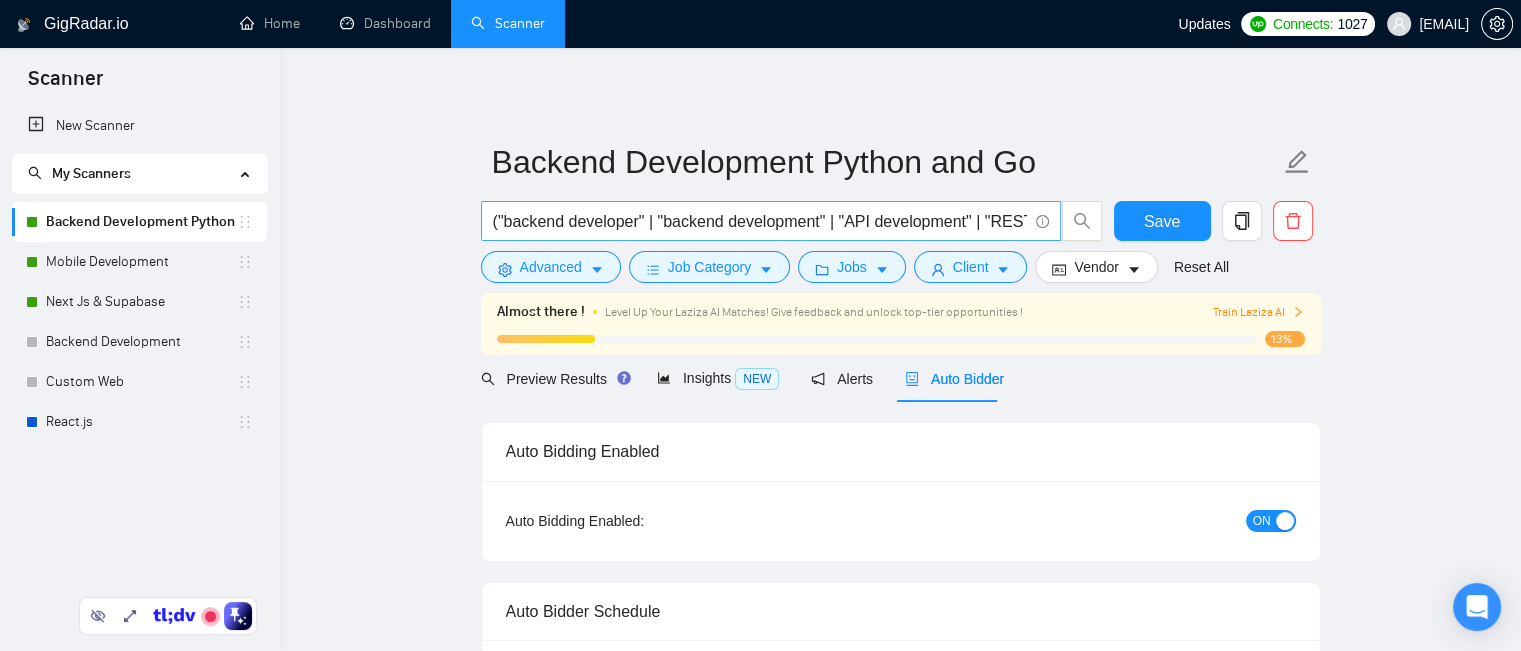 click on "("backend developer" | "backend development" | "API development" | "REST API" | "SaaS platform") (python | node | golang | typescript)" at bounding box center [760, 221] 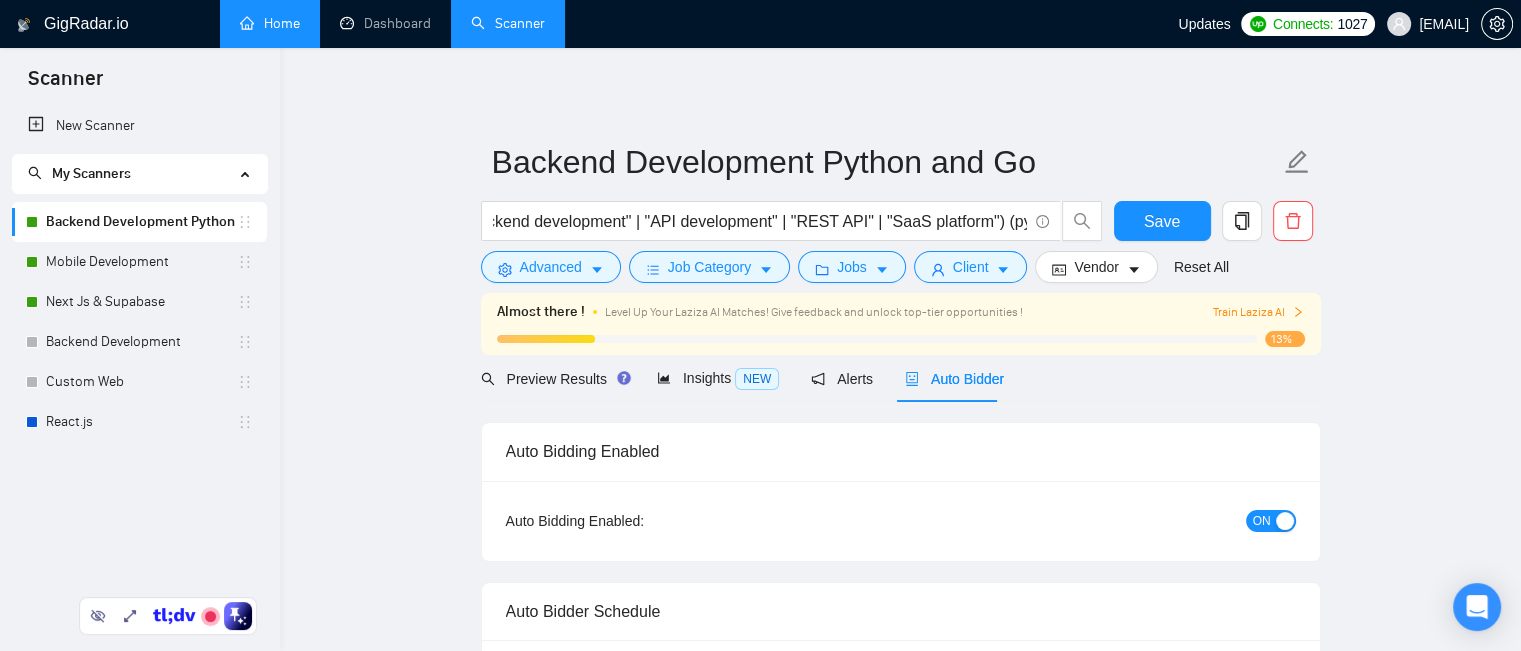 scroll, scrollTop: 0, scrollLeft: 0, axis: both 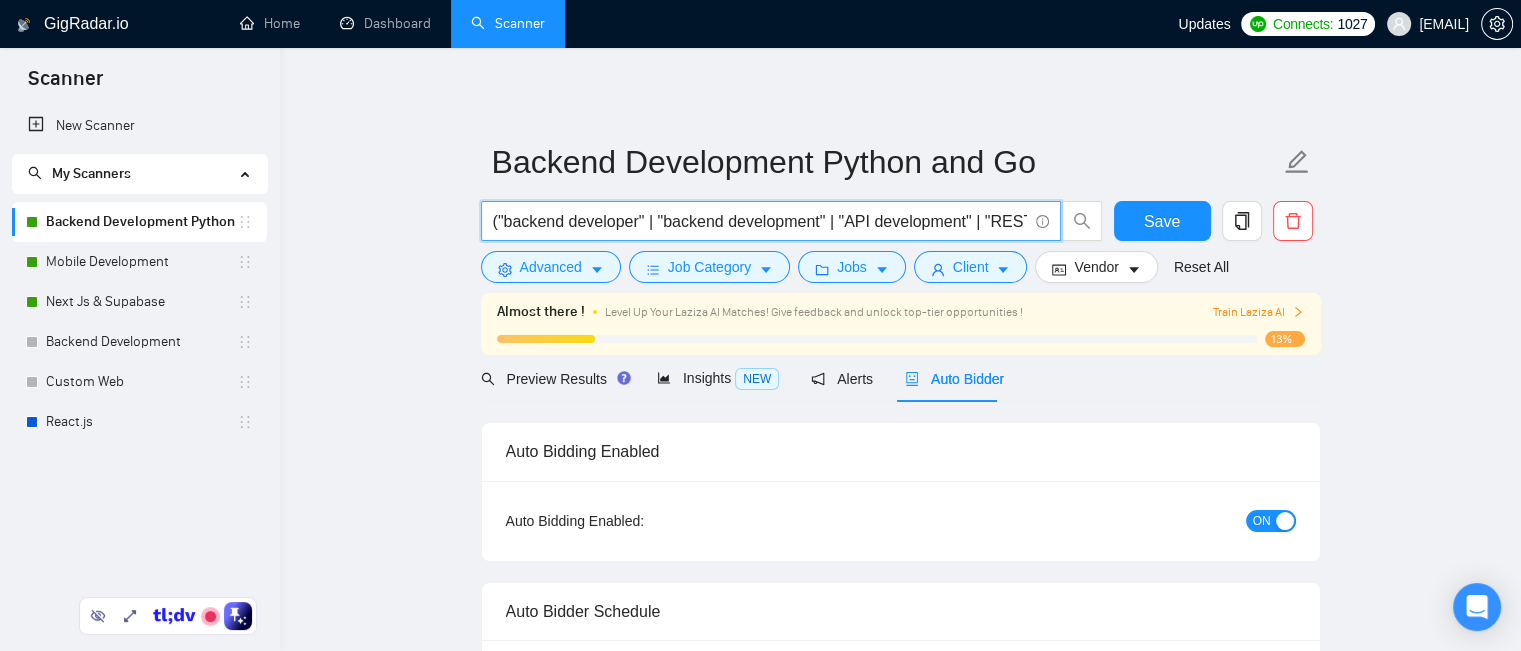 click on "[EMAIL]" at bounding box center (1444, 24) 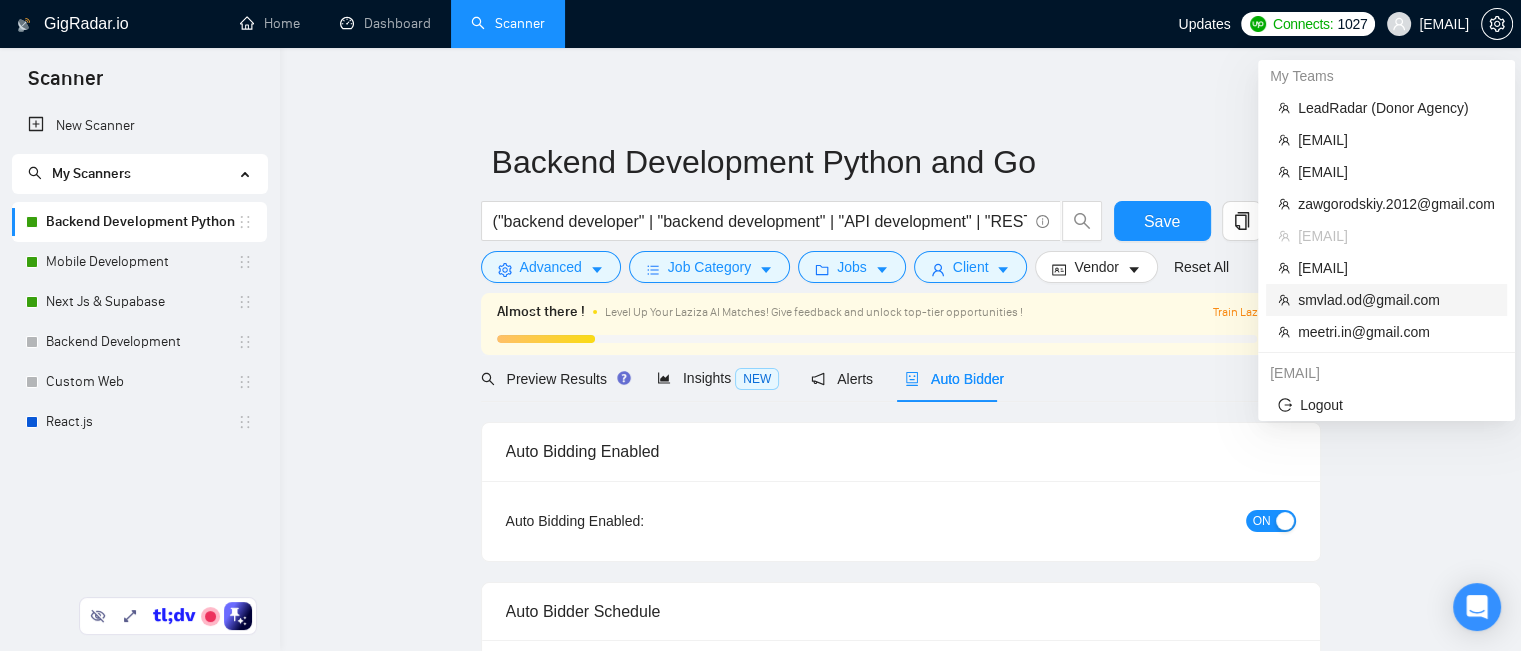 click on "smvlad.od@gmail.com" at bounding box center [1396, 300] 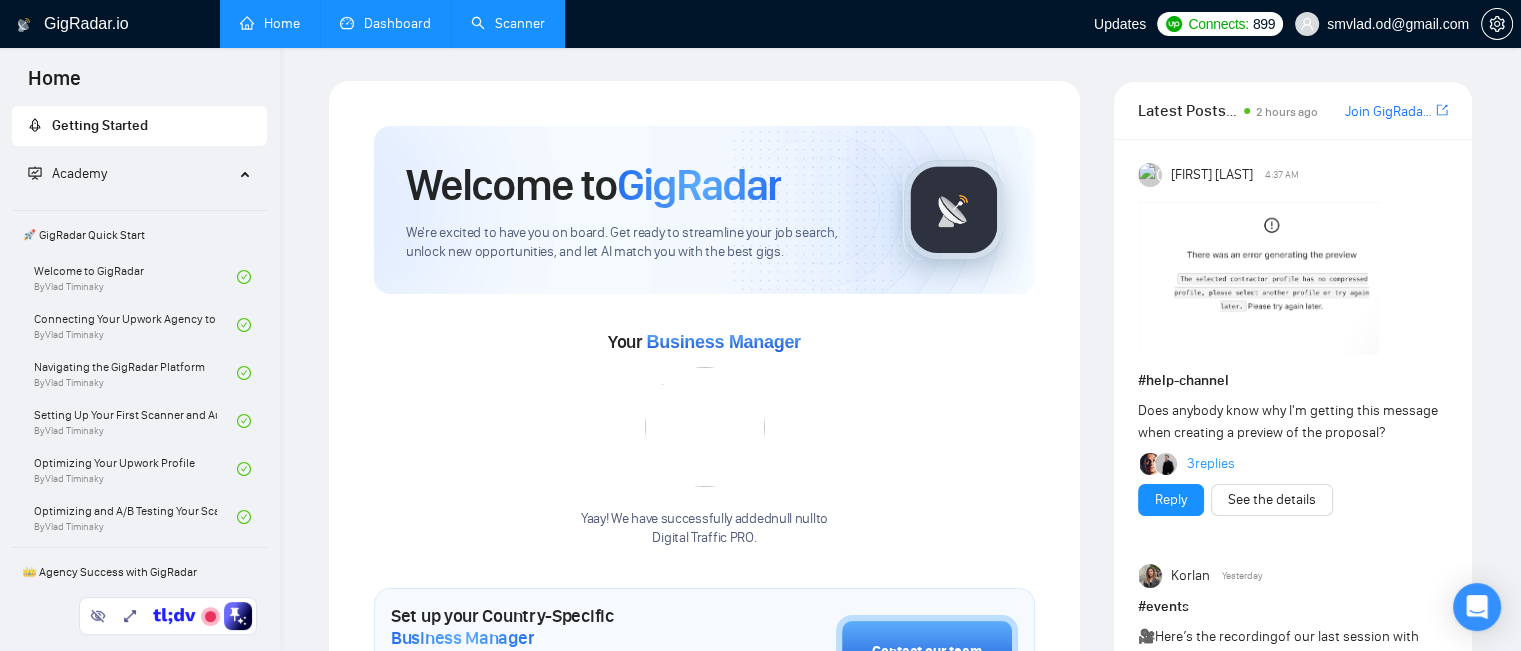 click on "Dashboard" at bounding box center [385, 23] 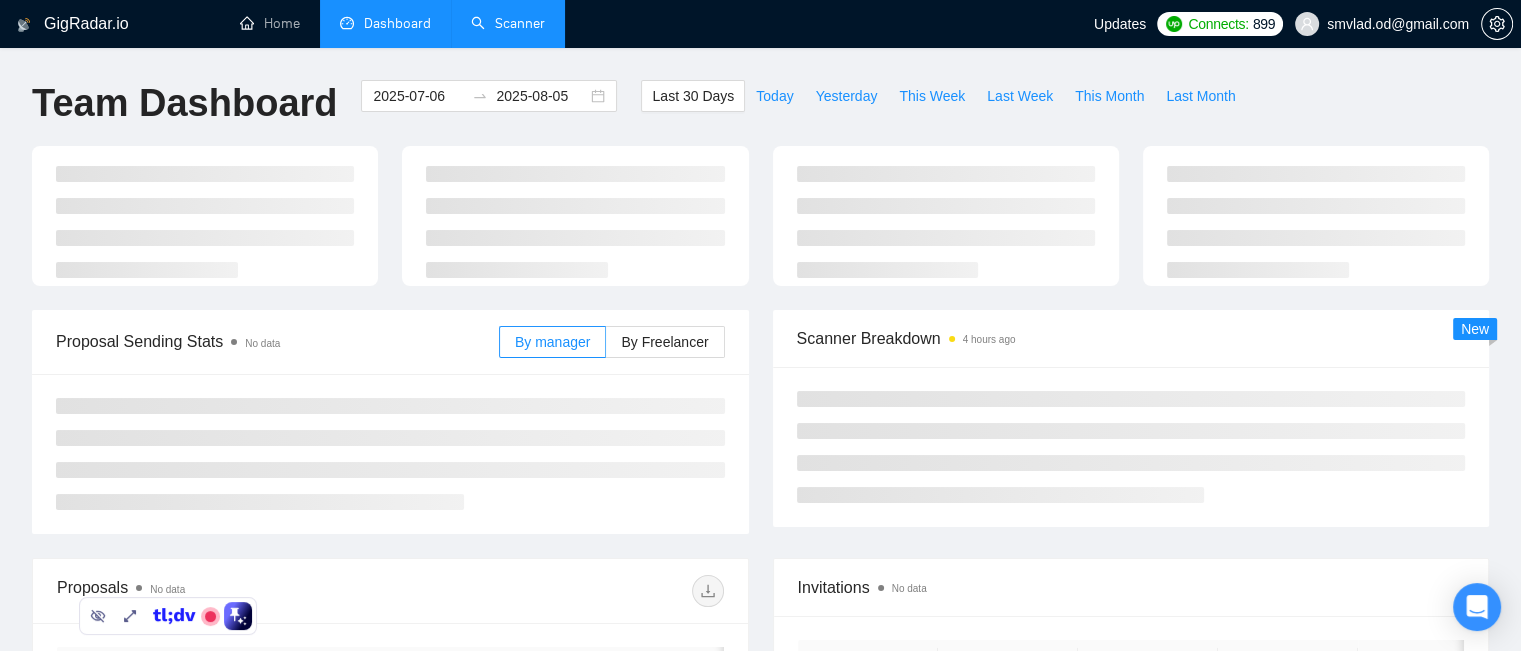 type on "2025-07-06" 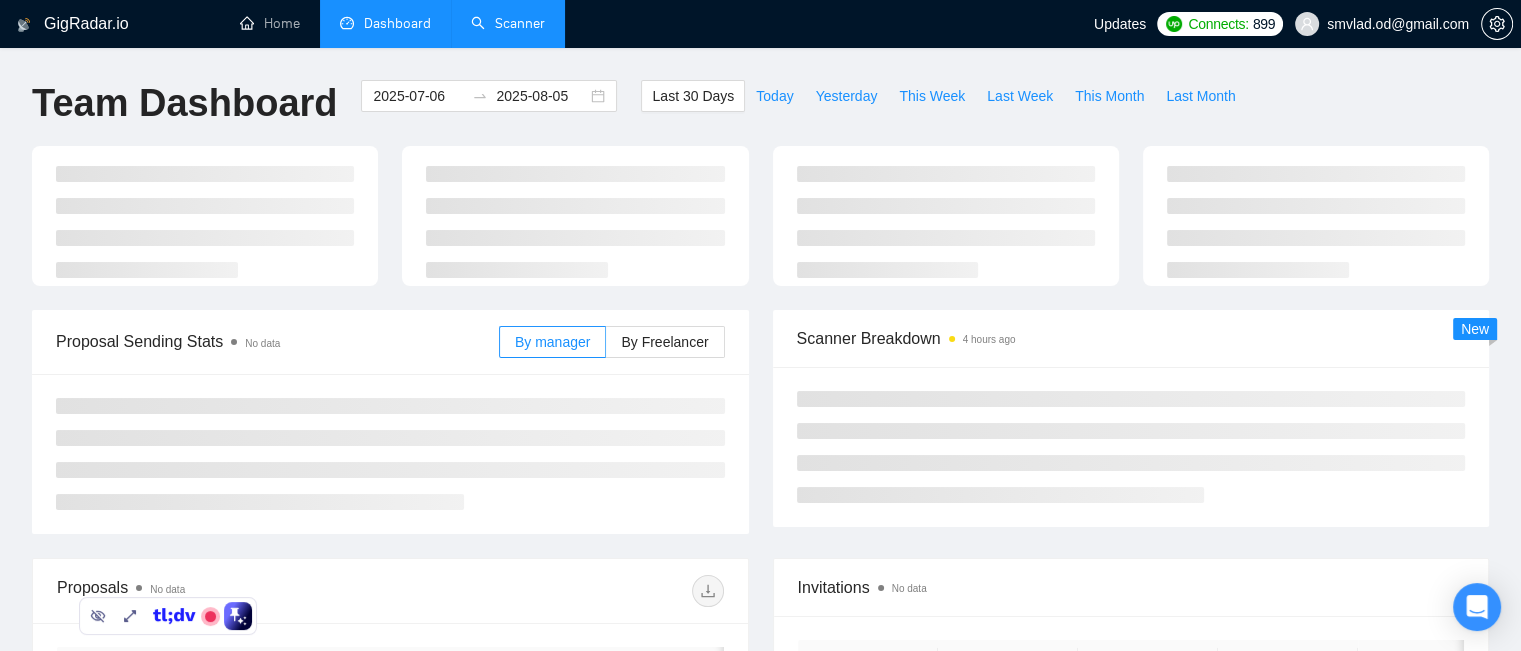type on "2025-08-05" 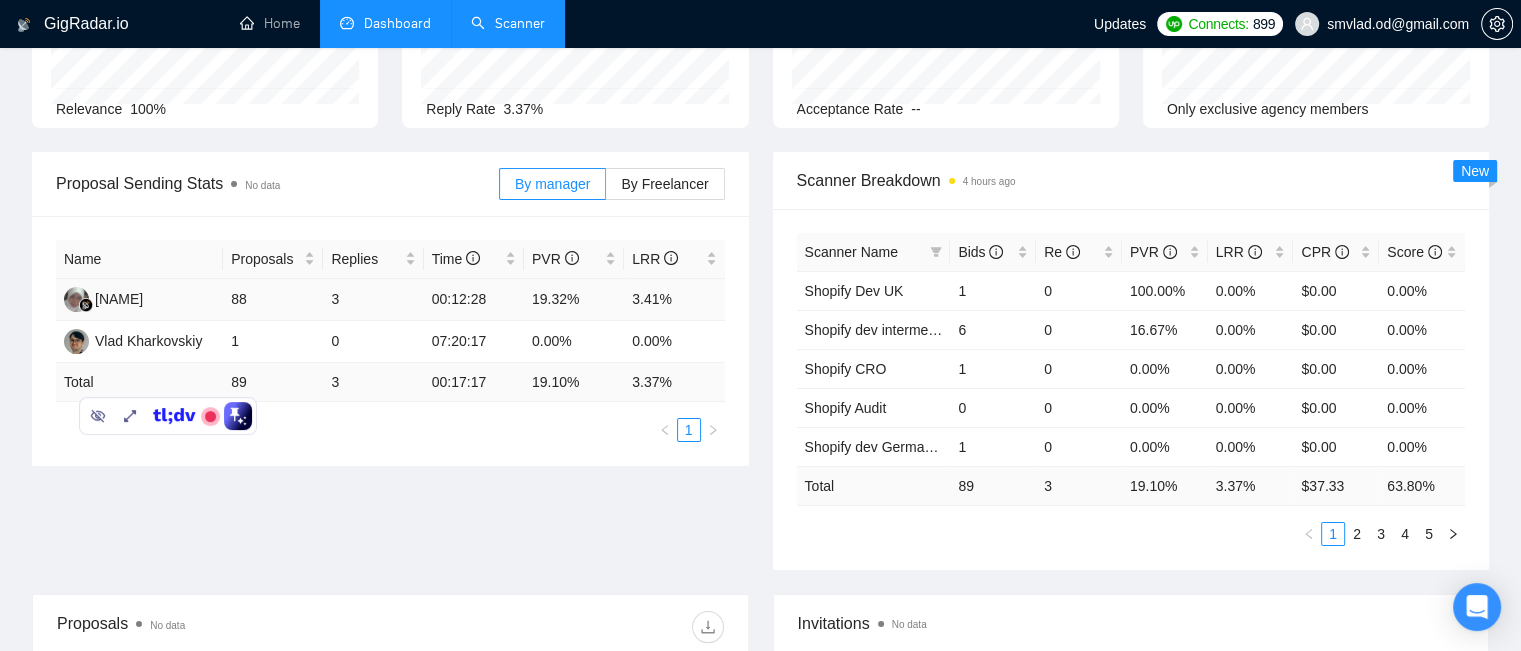 scroll, scrollTop: 0, scrollLeft: 0, axis: both 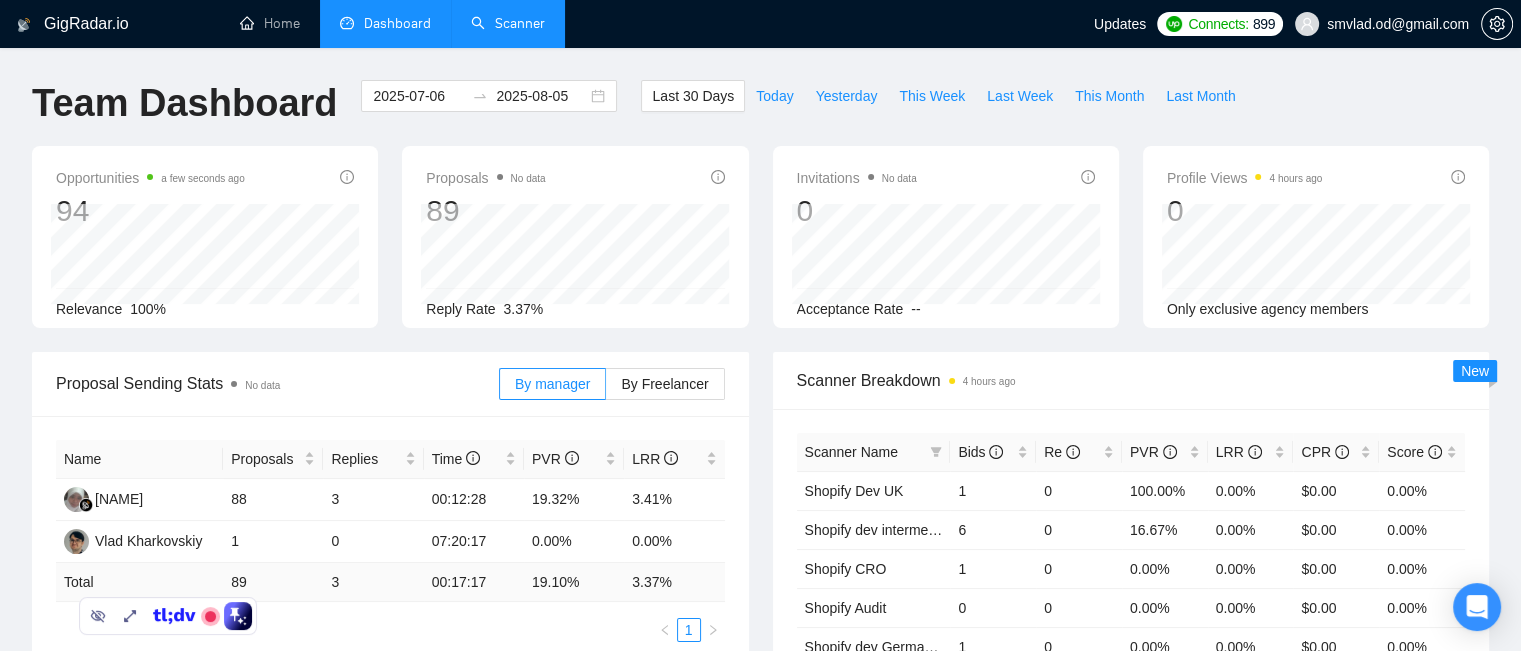 click on "Scanner" at bounding box center (508, 23) 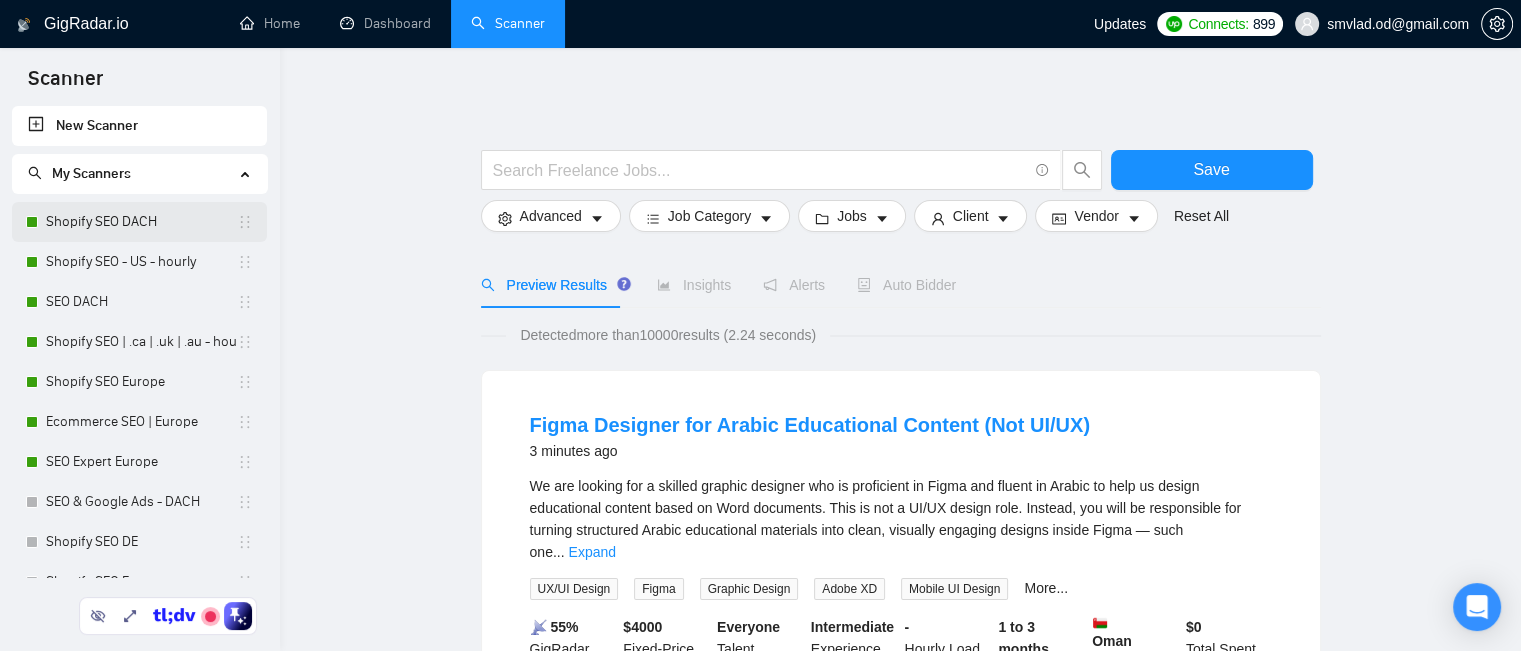 click on "Shopify SEO DACH" at bounding box center [141, 222] 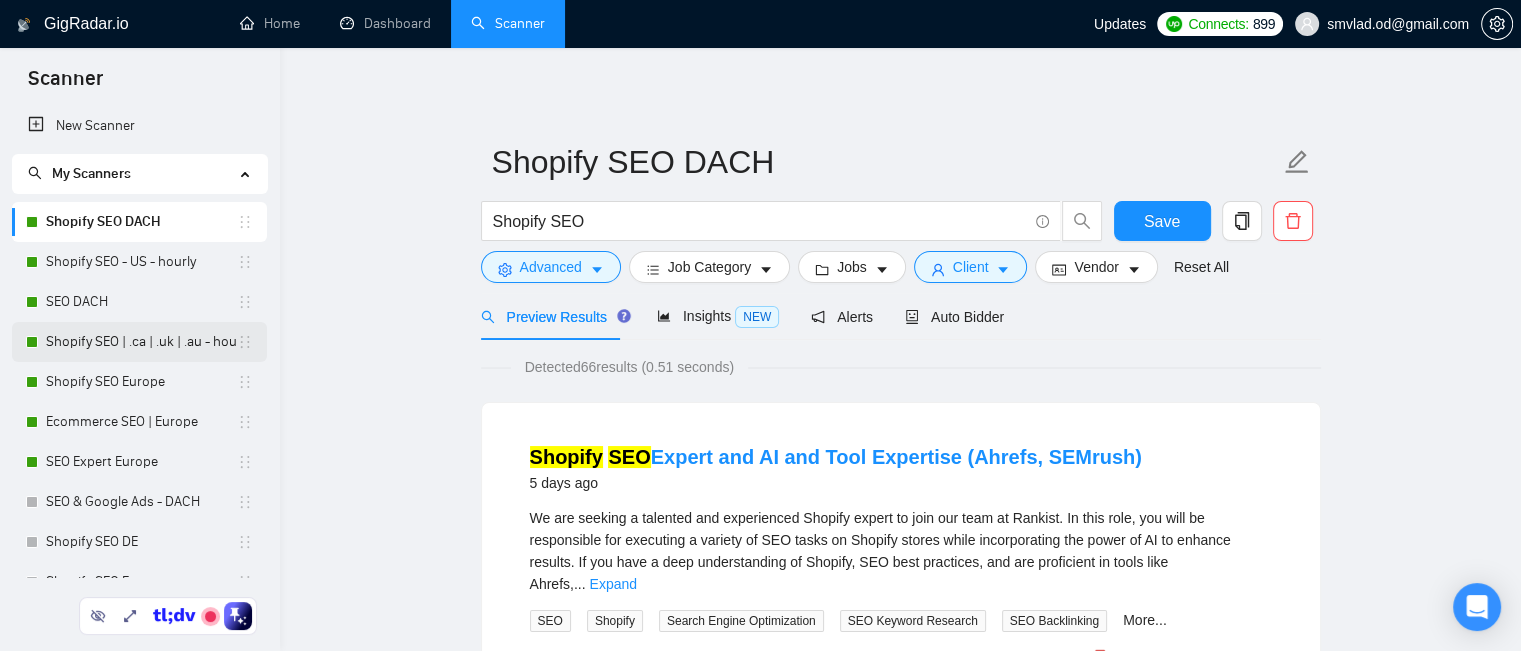 click on "Shopify SEO | .ca | .uk | .au  - hourly" at bounding box center (141, 342) 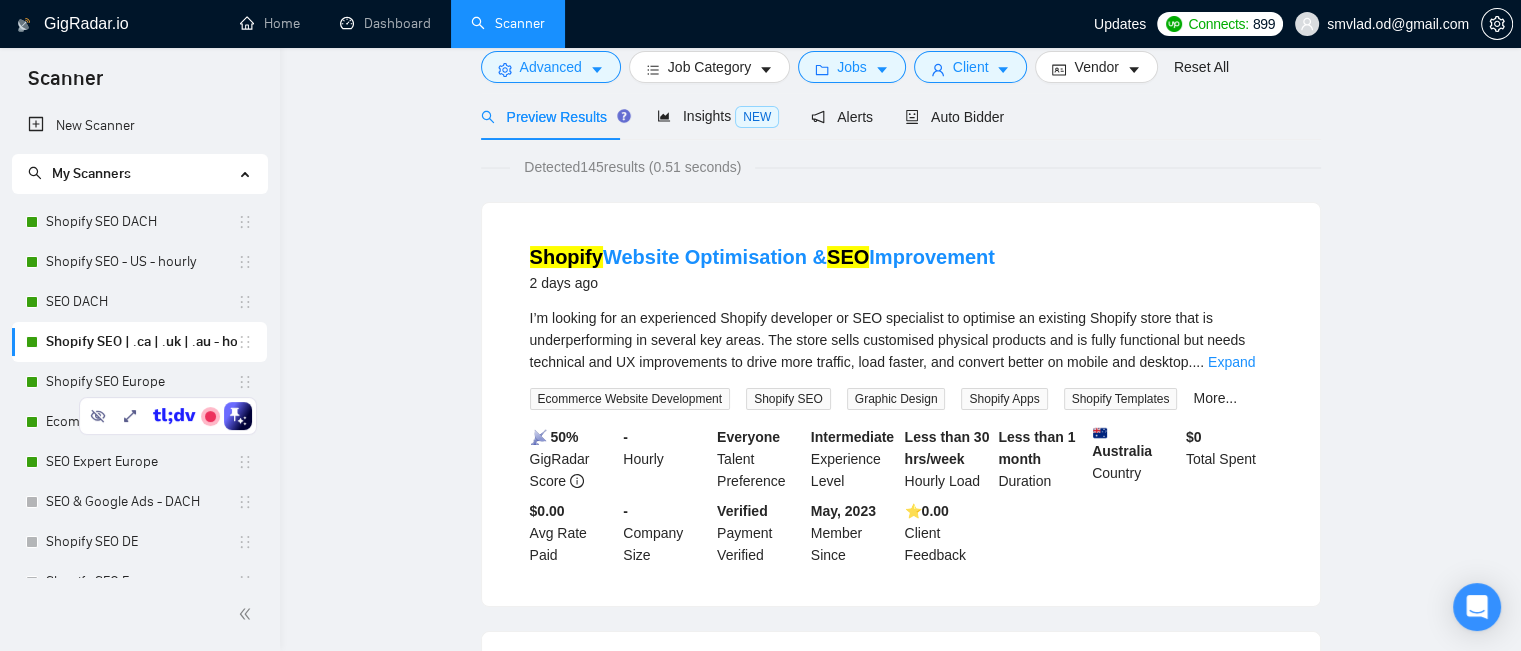 scroll, scrollTop: 0, scrollLeft: 0, axis: both 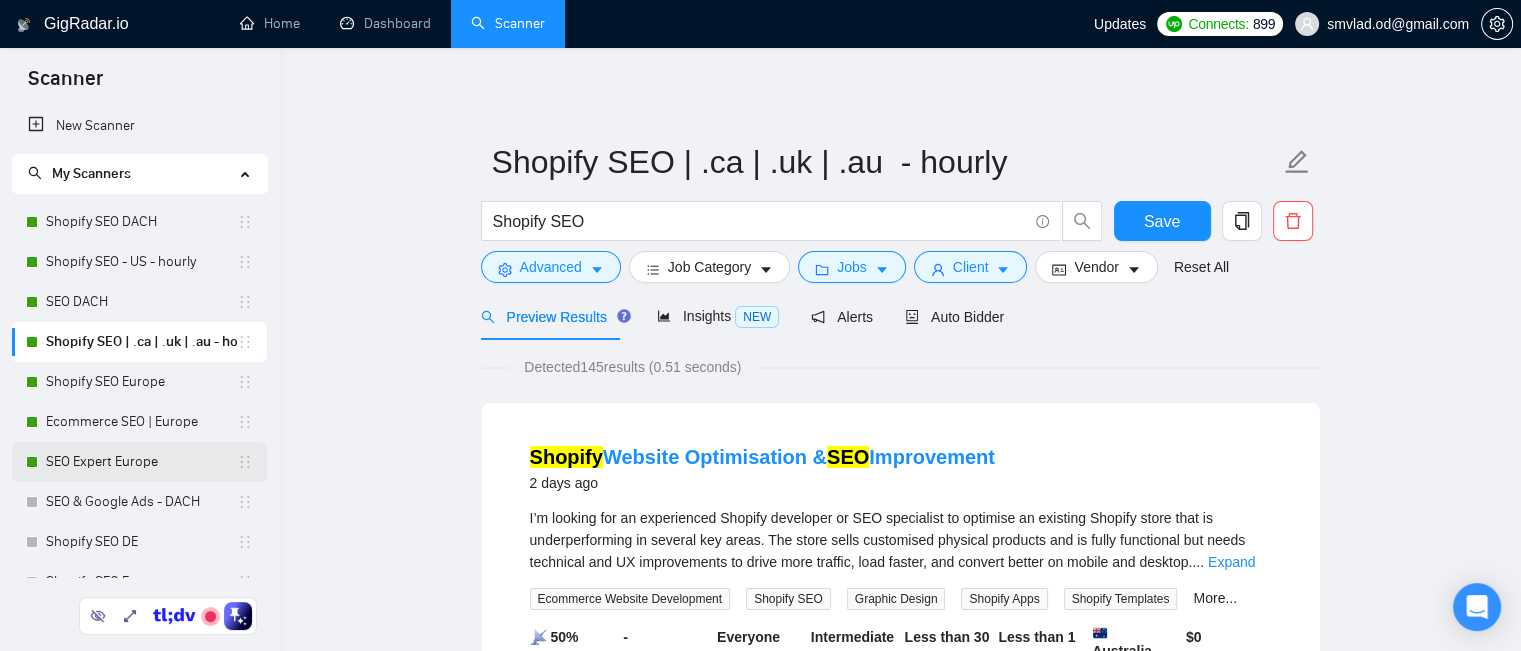 click on "SEO Expert Europe" at bounding box center [141, 462] 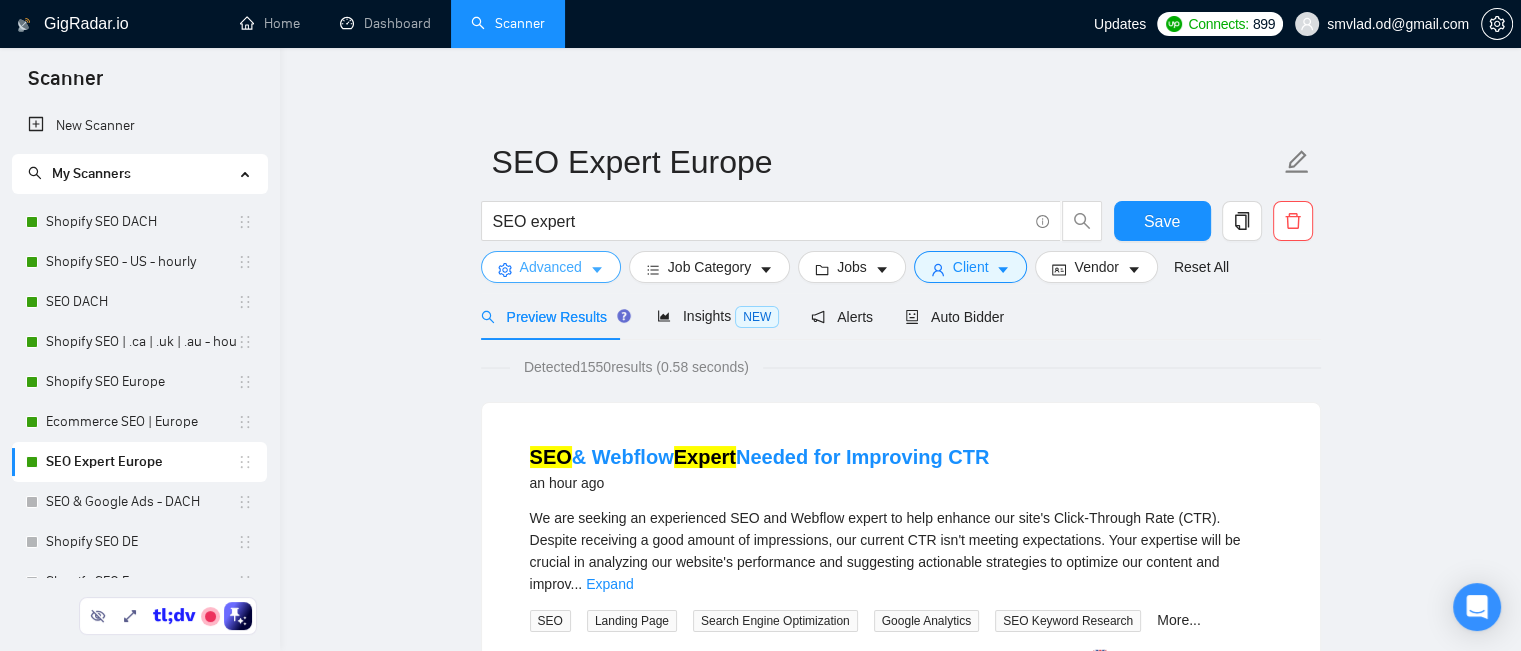 click on "Advanced" at bounding box center (551, 267) 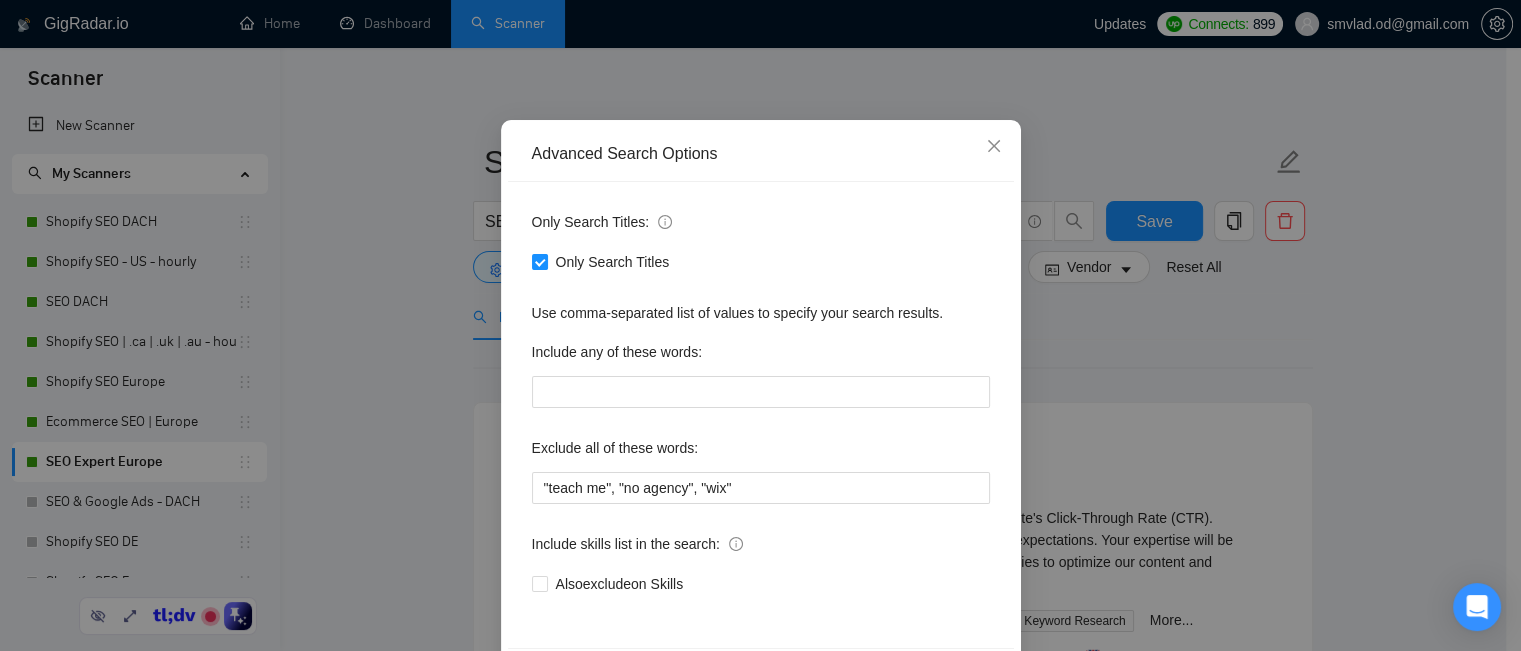 scroll, scrollTop: 180, scrollLeft: 0, axis: vertical 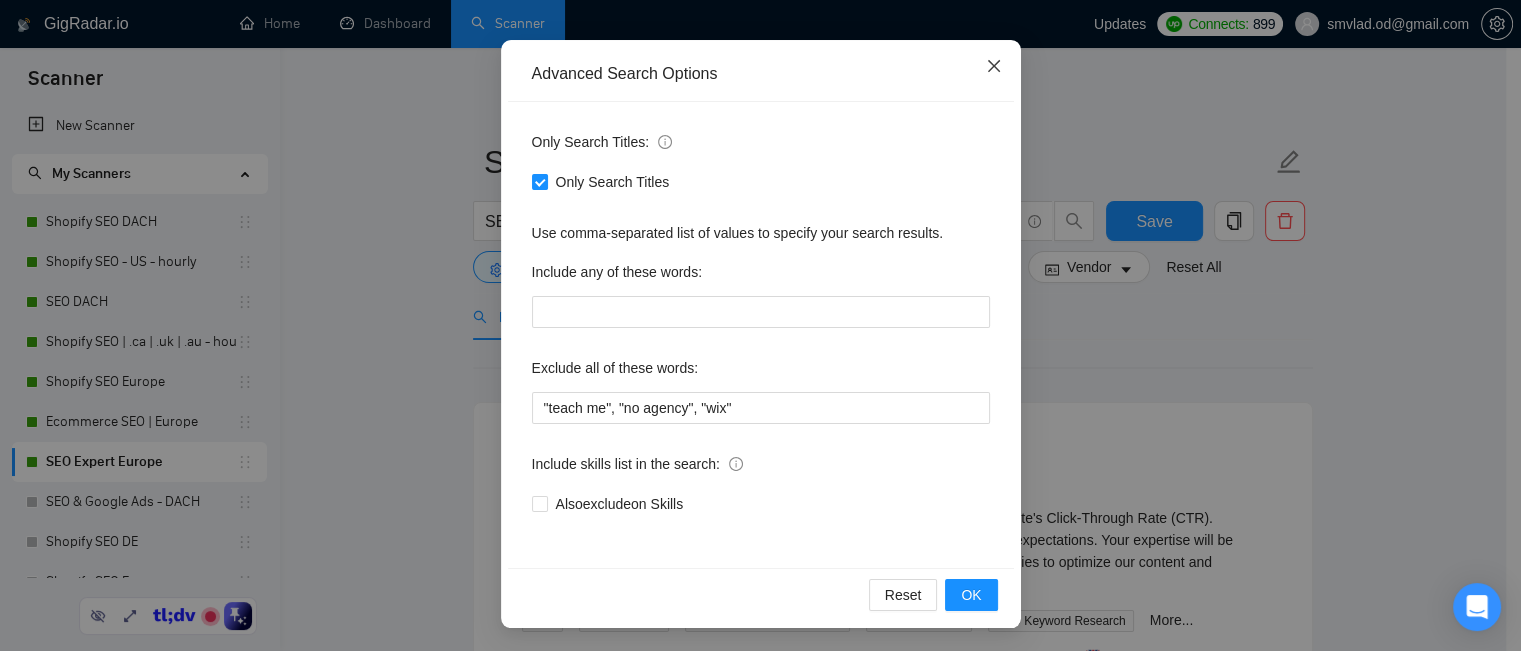 click 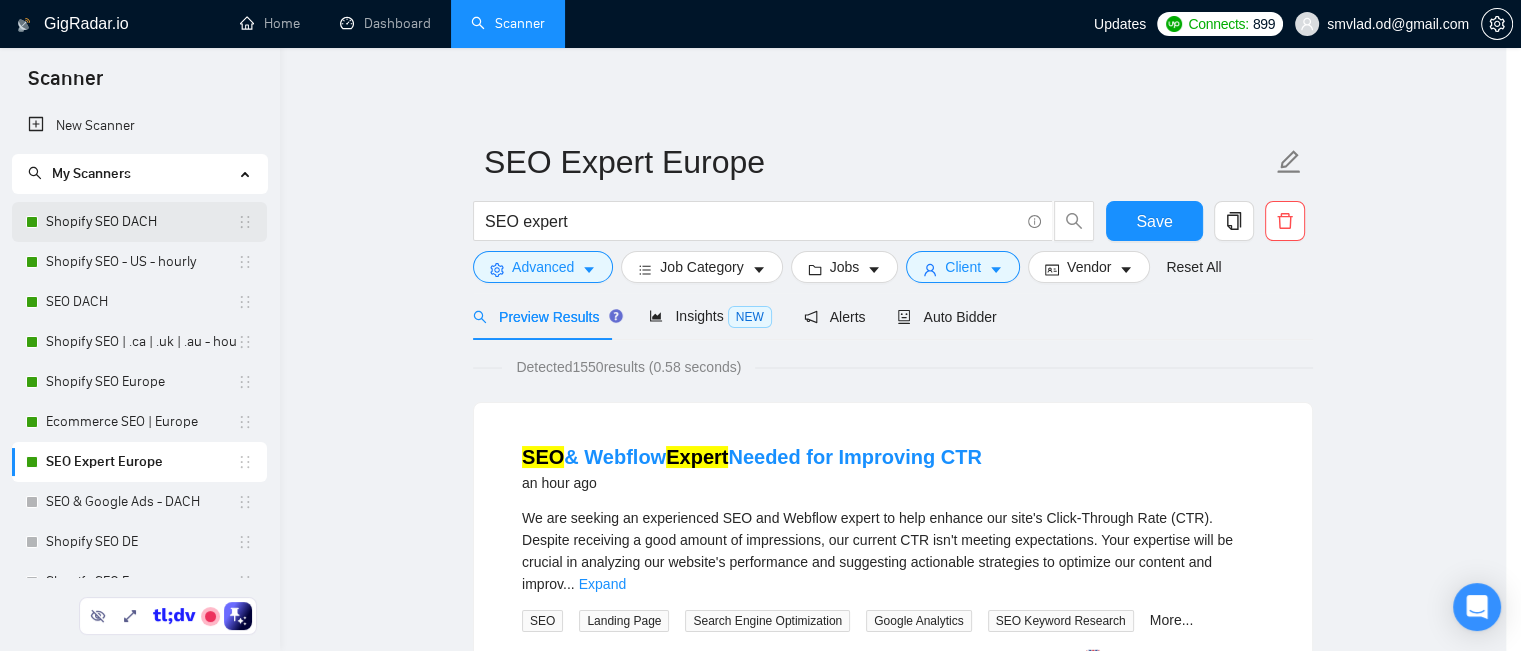 scroll, scrollTop: 80, scrollLeft: 0, axis: vertical 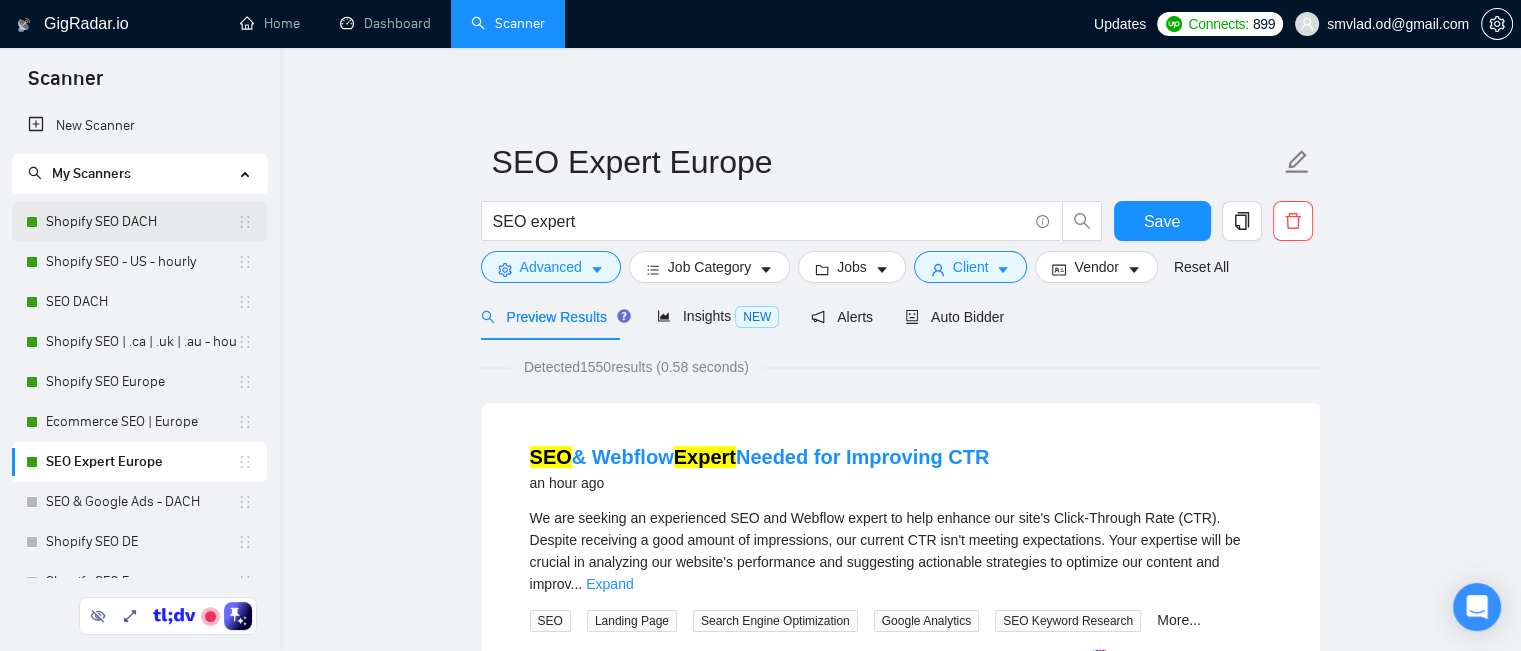 click on "Shopify SEO DACH" at bounding box center [141, 222] 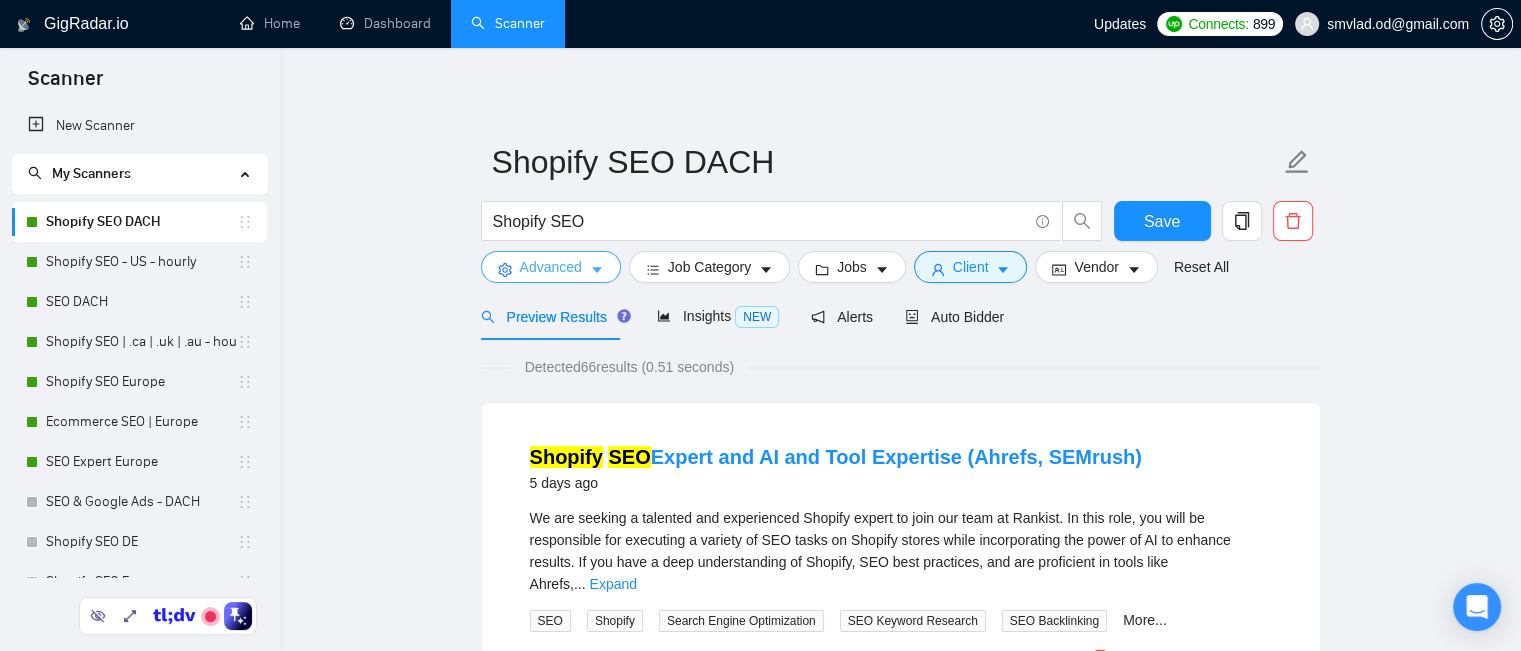 click 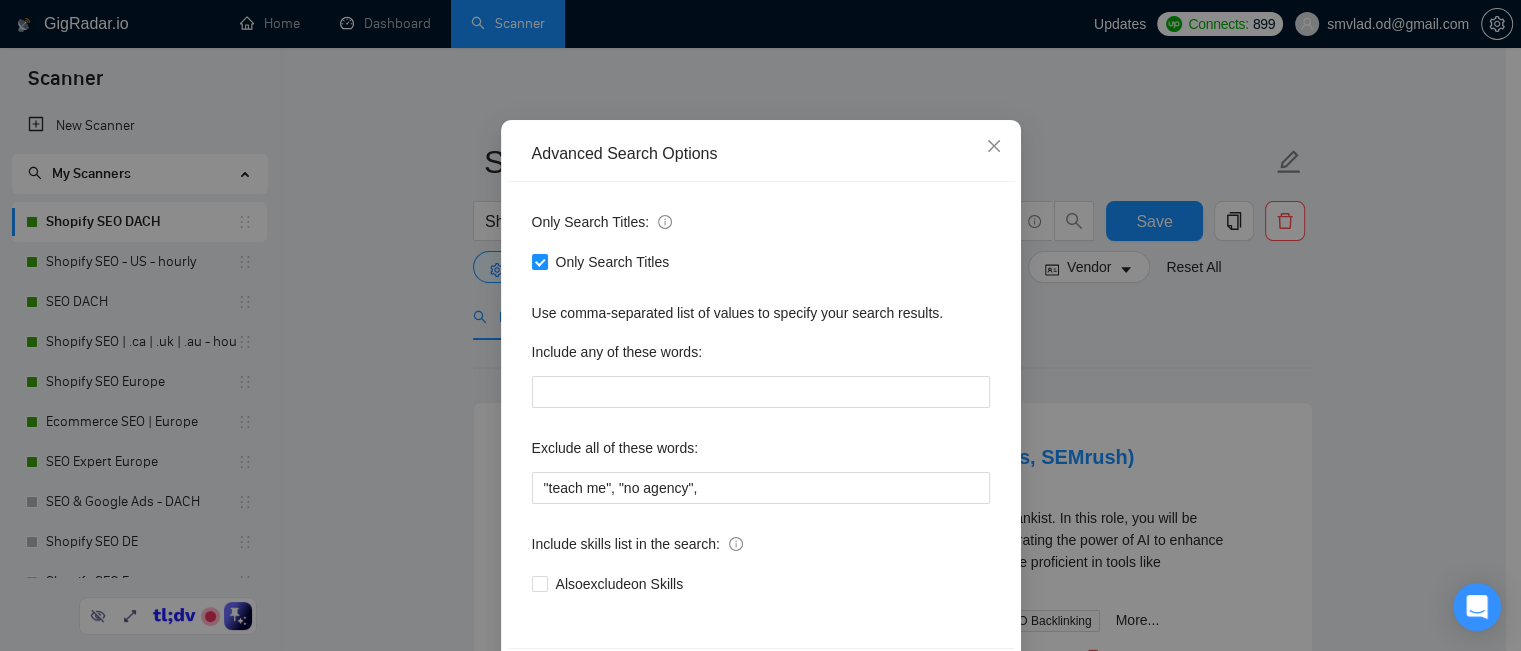 scroll, scrollTop: 180, scrollLeft: 0, axis: vertical 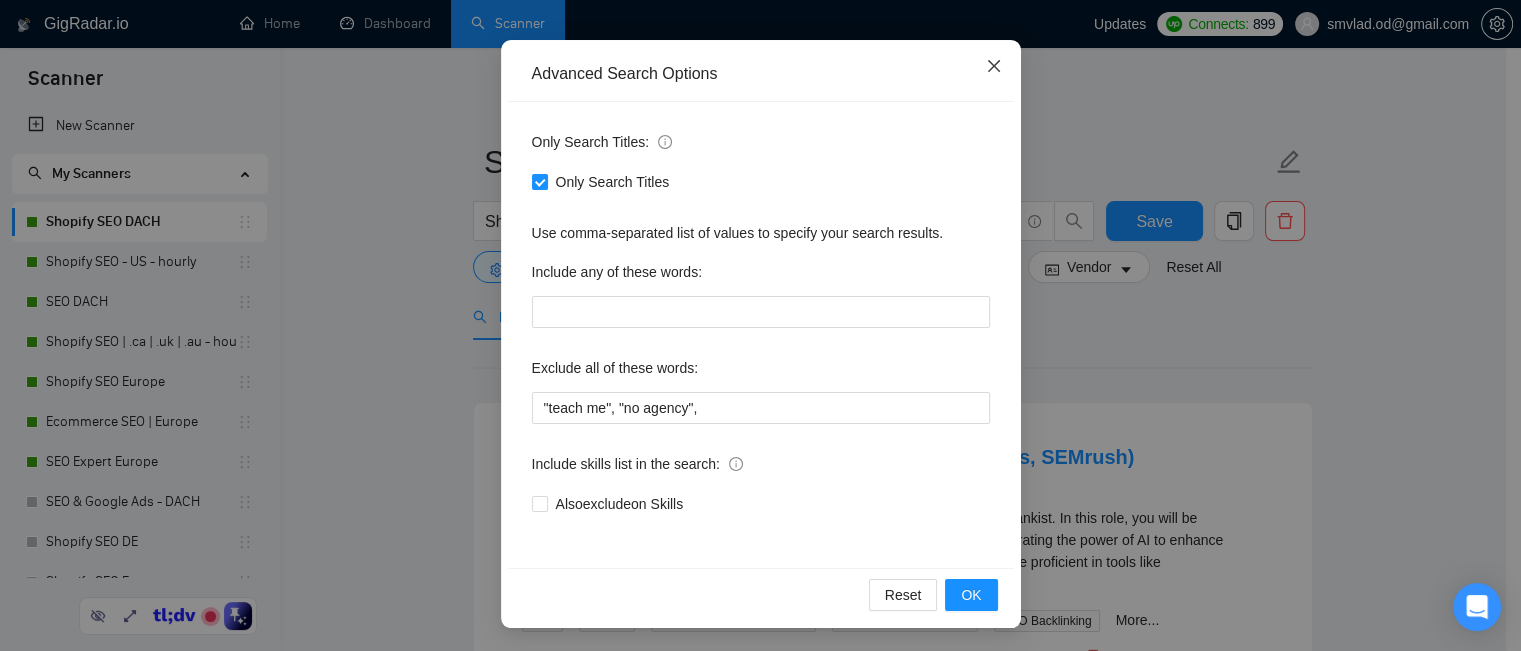 click 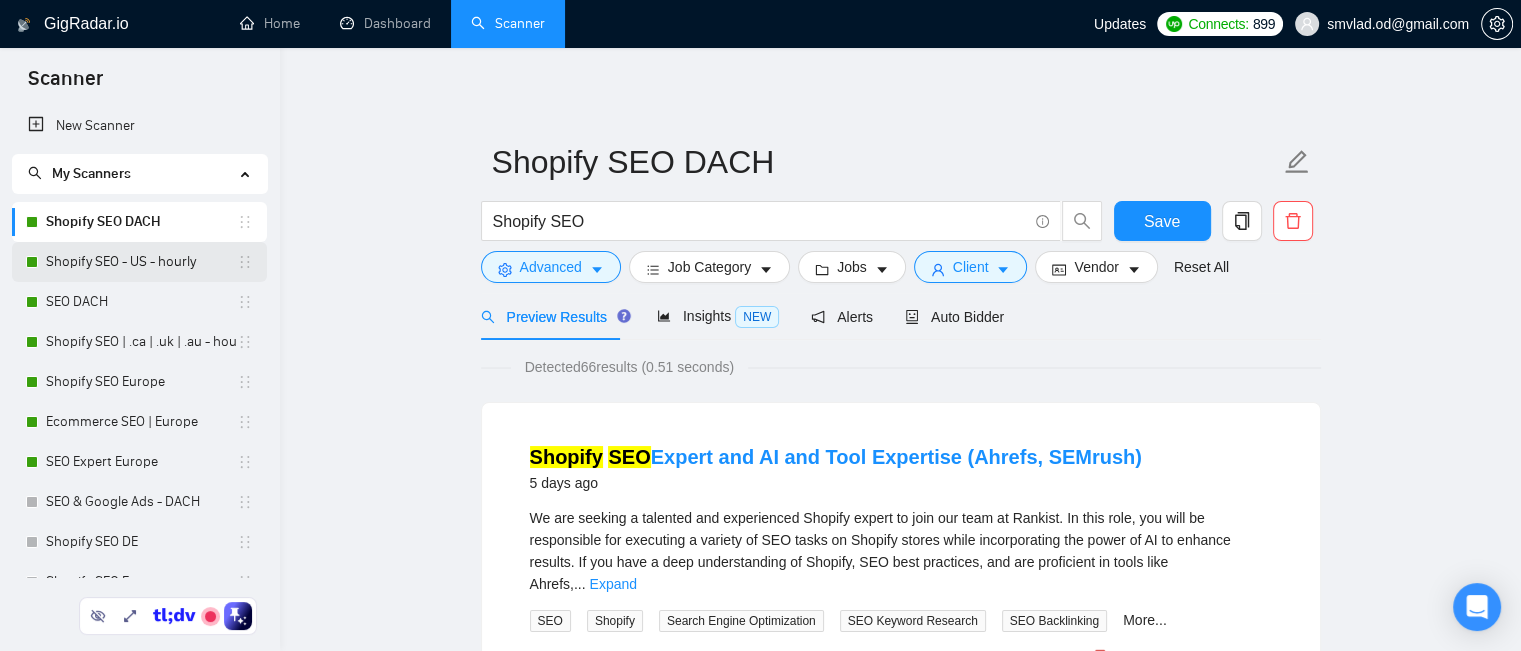 click on "Shopify SEO - US - hourly" at bounding box center [141, 262] 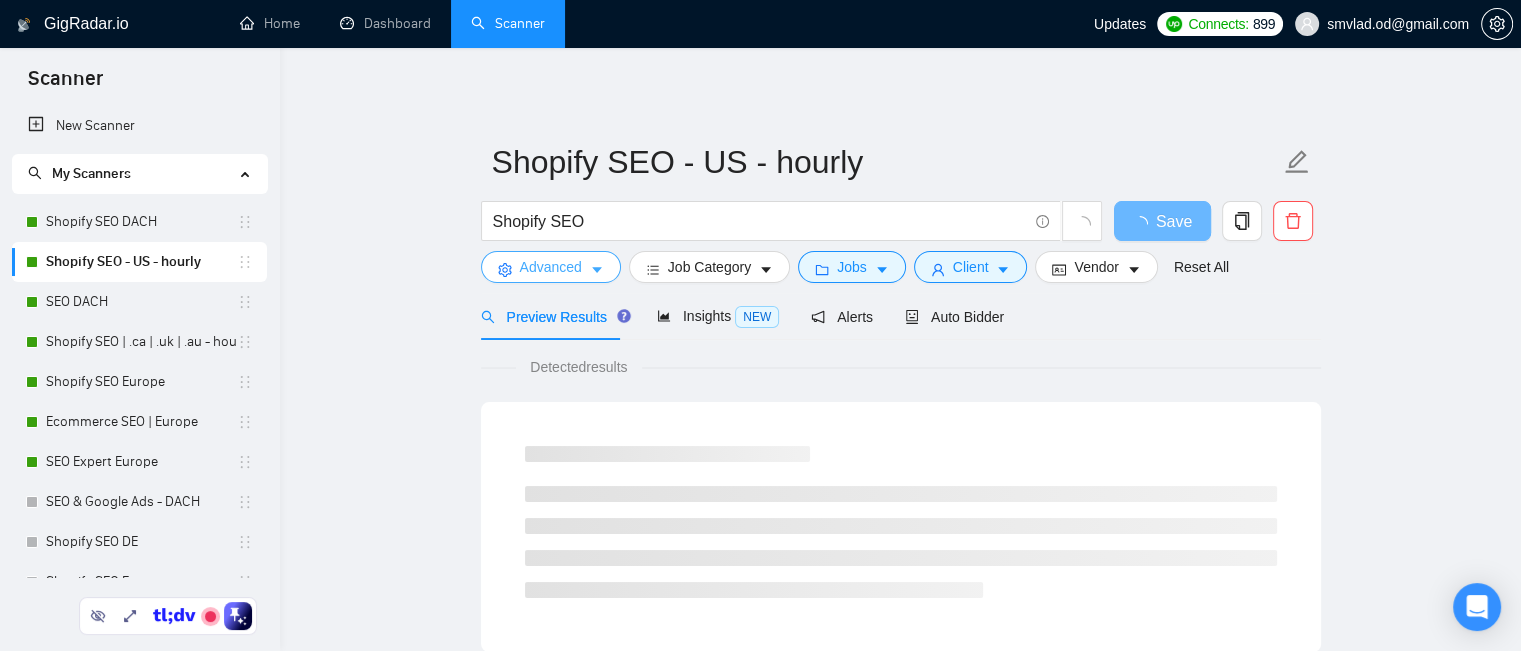 click 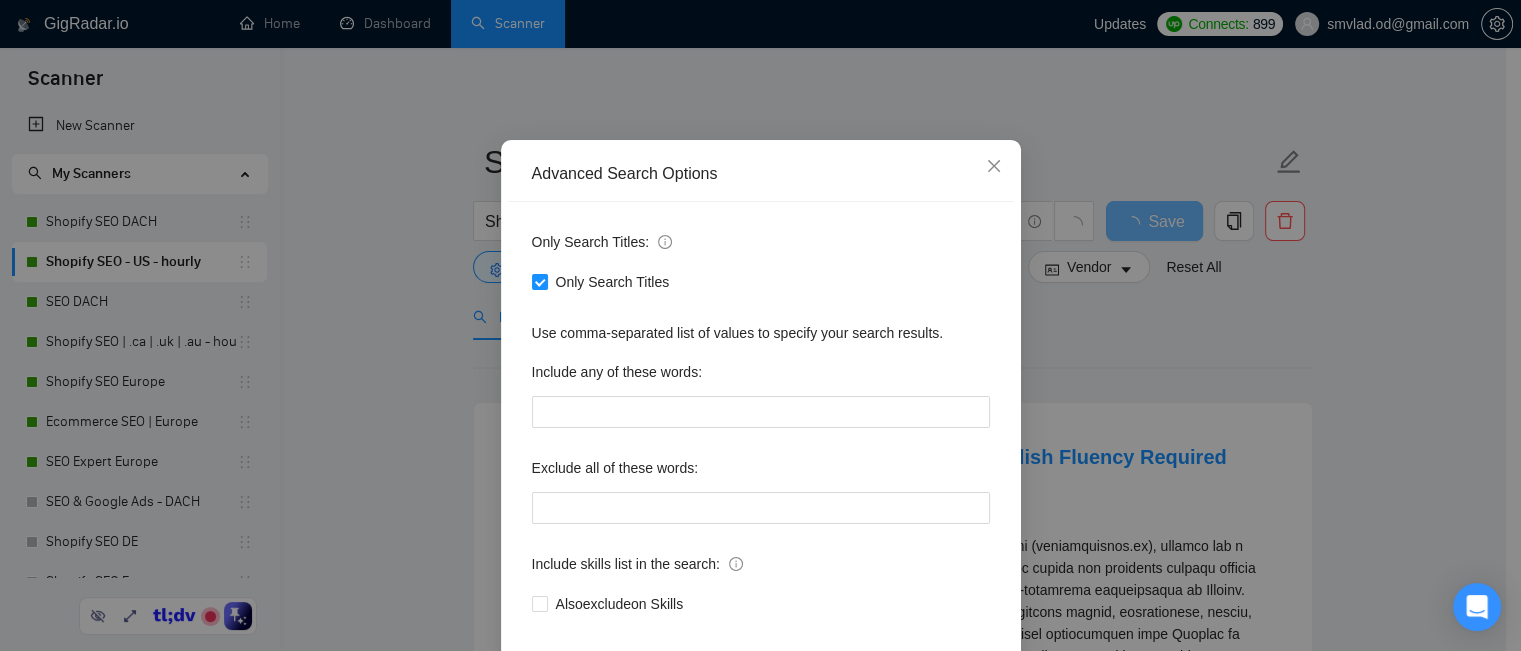 click on "Advanced Search Options Only Search Titles:   Only Search Titles Use comma-separated list of values to specify your search results. Include any of these words: Exclude all of these words: Include skills list in the search:   Also  exclude  on Skills Reset OK" at bounding box center (760, 325) 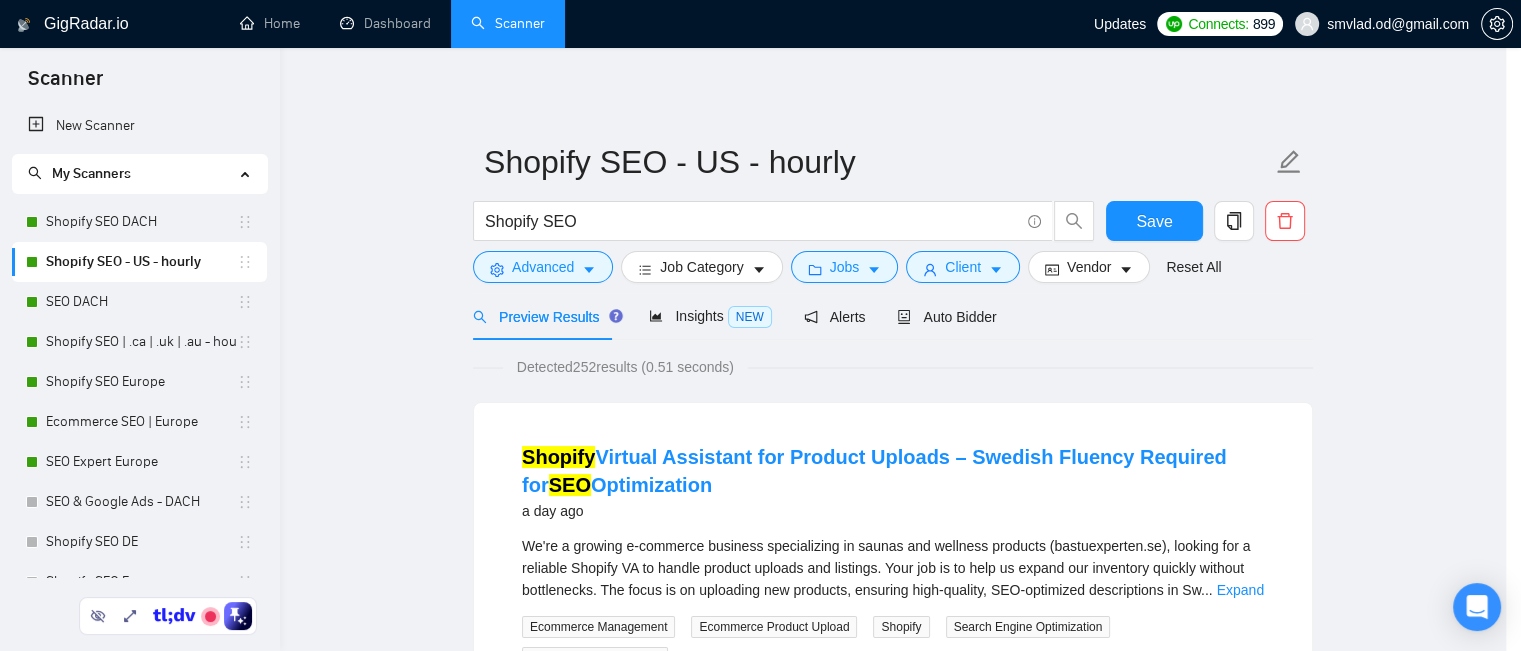 scroll, scrollTop: 180, scrollLeft: 0, axis: vertical 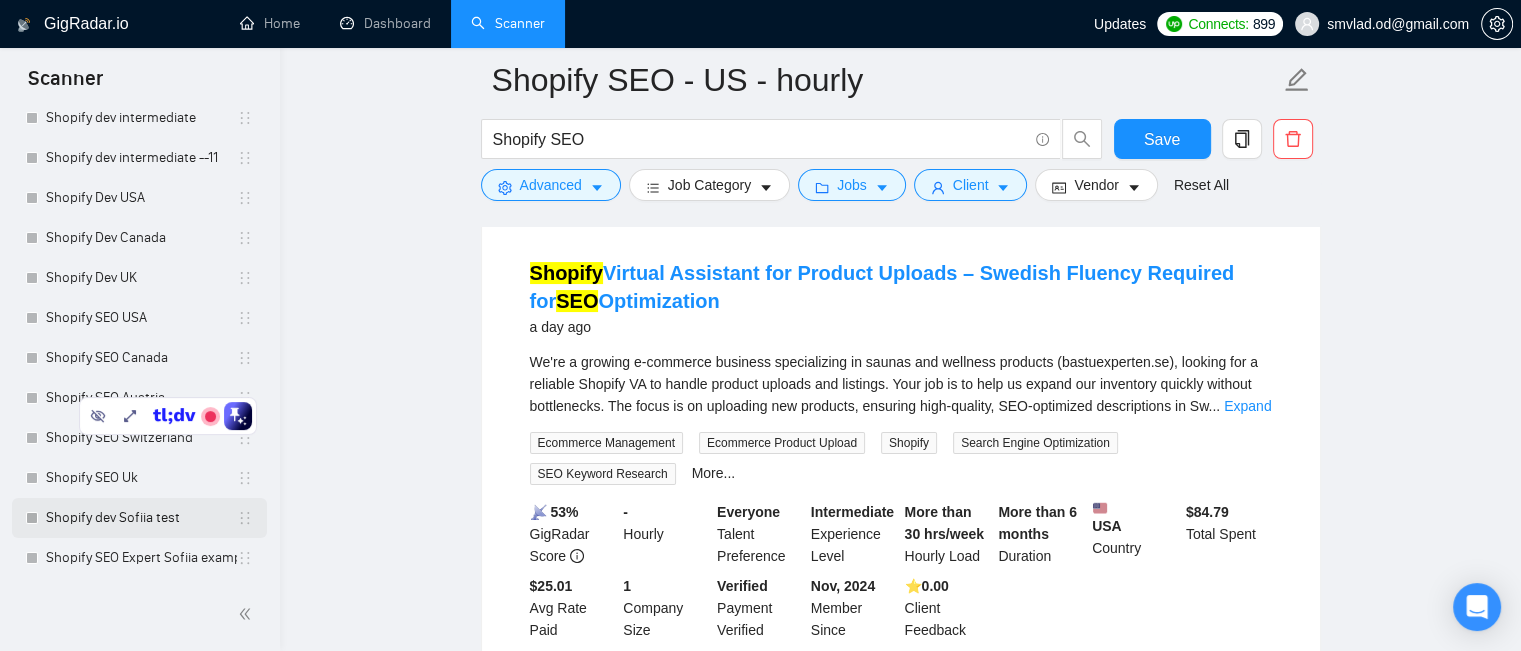 click on "Shopify dev Sofiia test" at bounding box center (141, 518) 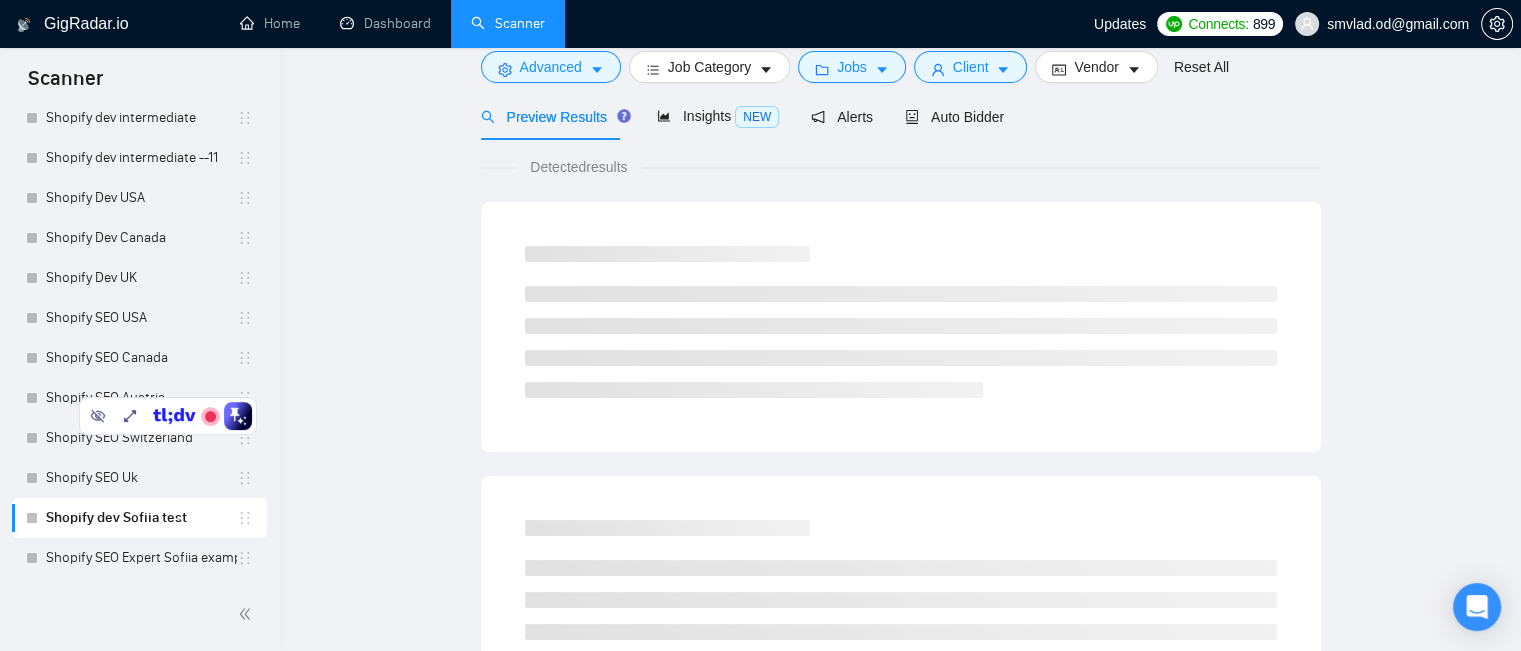 scroll, scrollTop: 79, scrollLeft: 0, axis: vertical 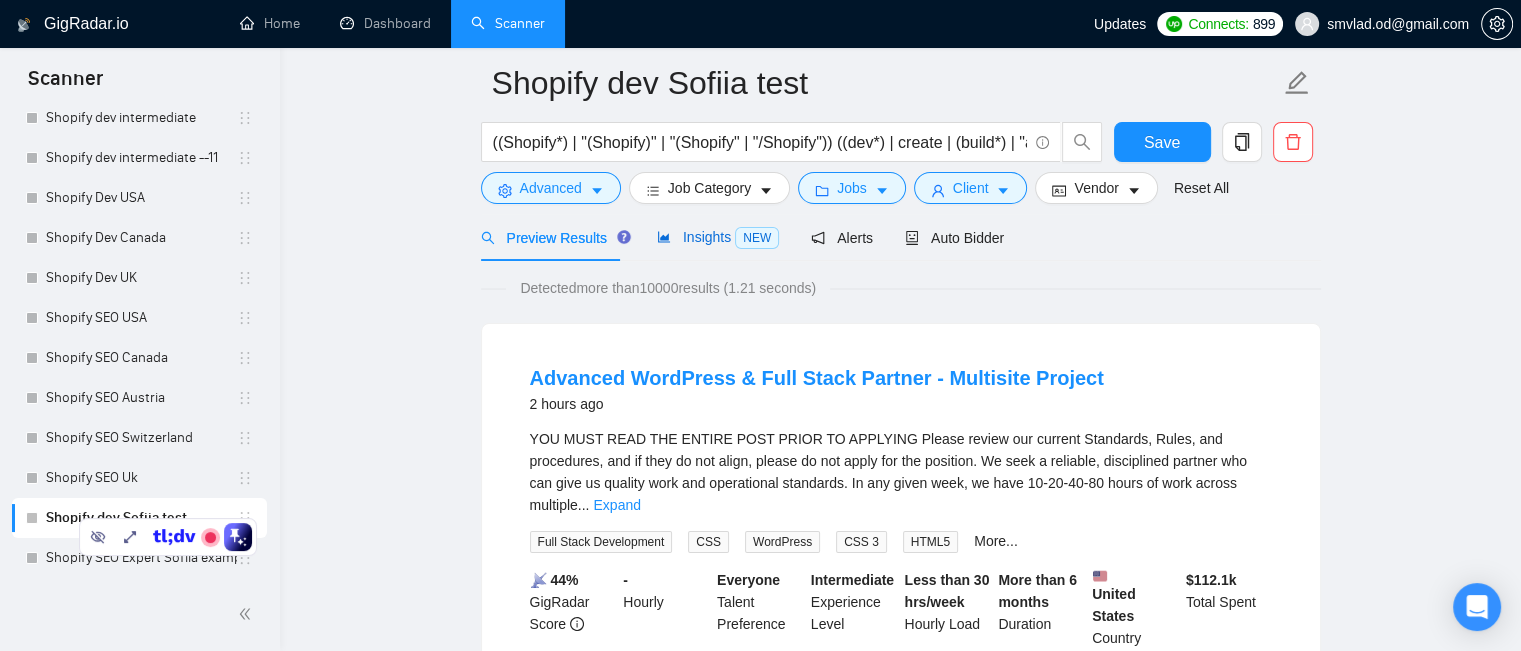 click on "Insights NEW" at bounding box center [718, 237] 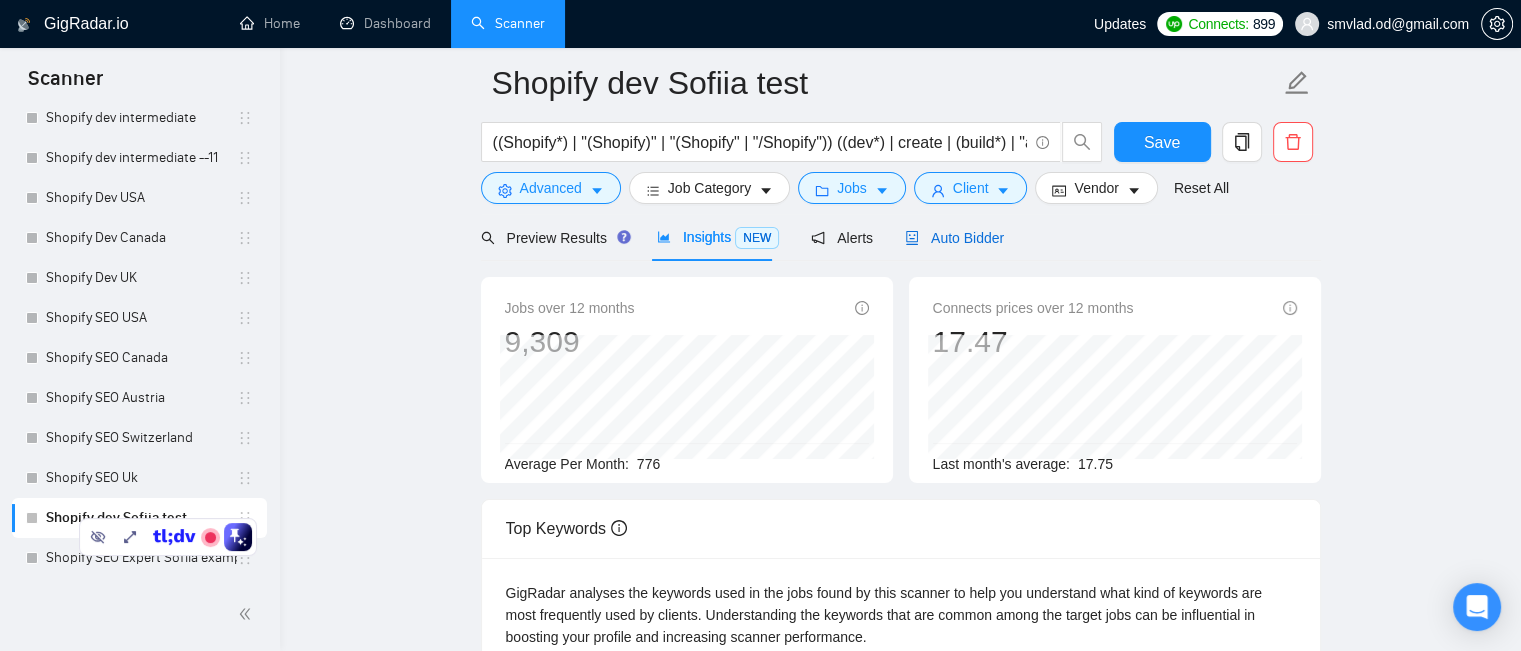 click on "Auto Bidder" at bounding box center [954, 238] 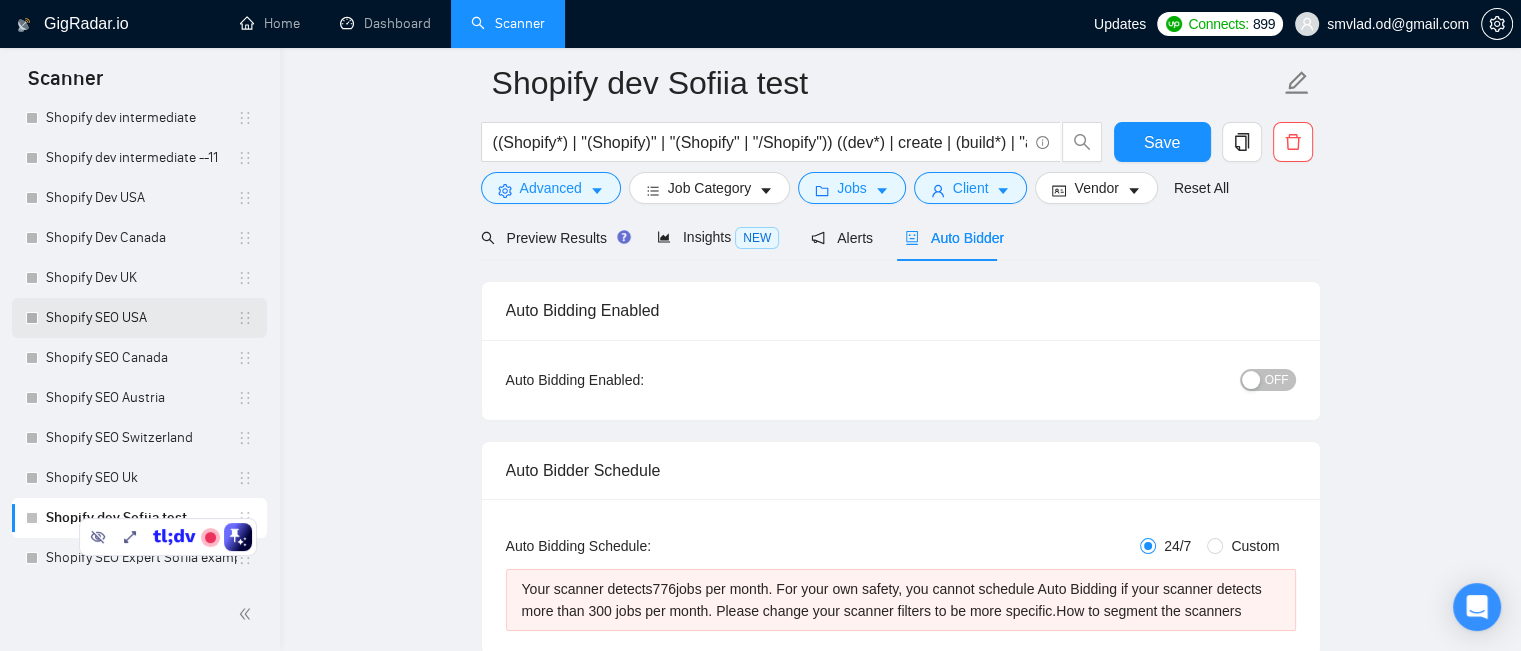 type 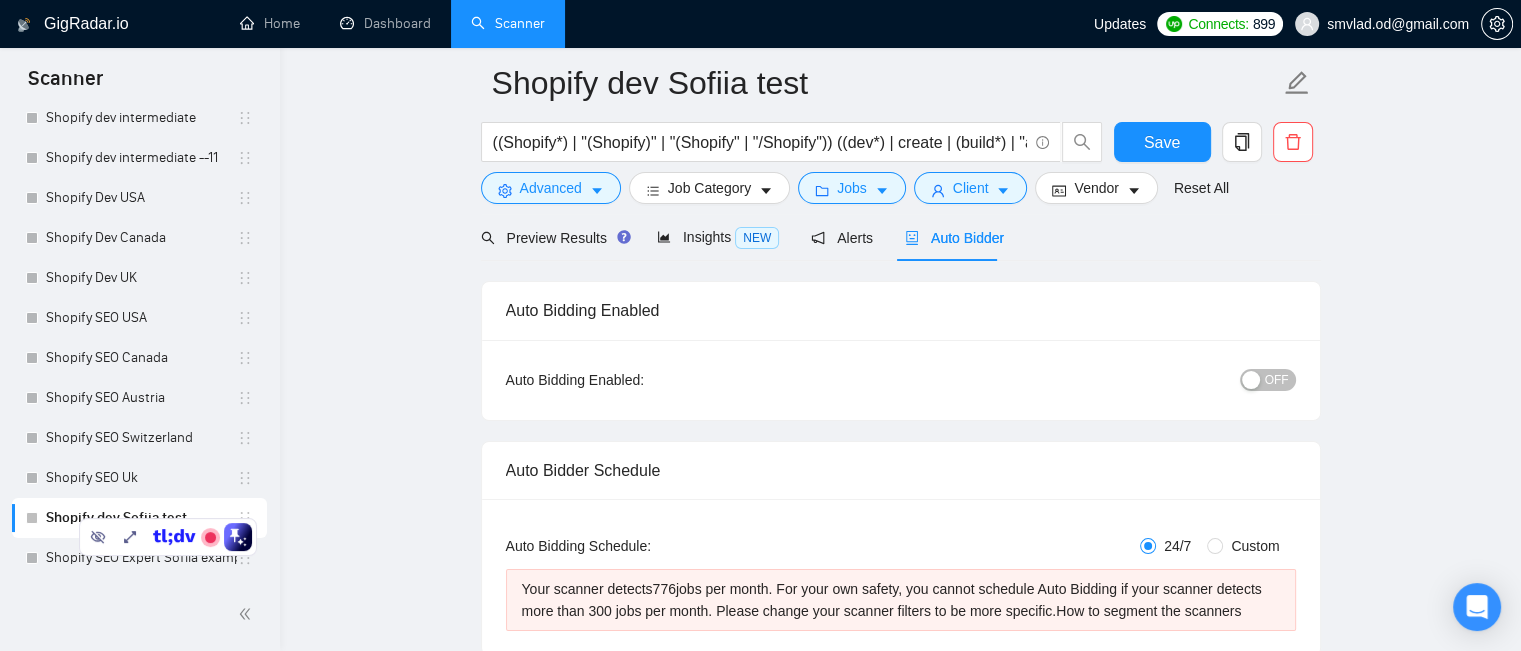 scroll, scrollTop: 0, scrollLeft: 0, axis: both 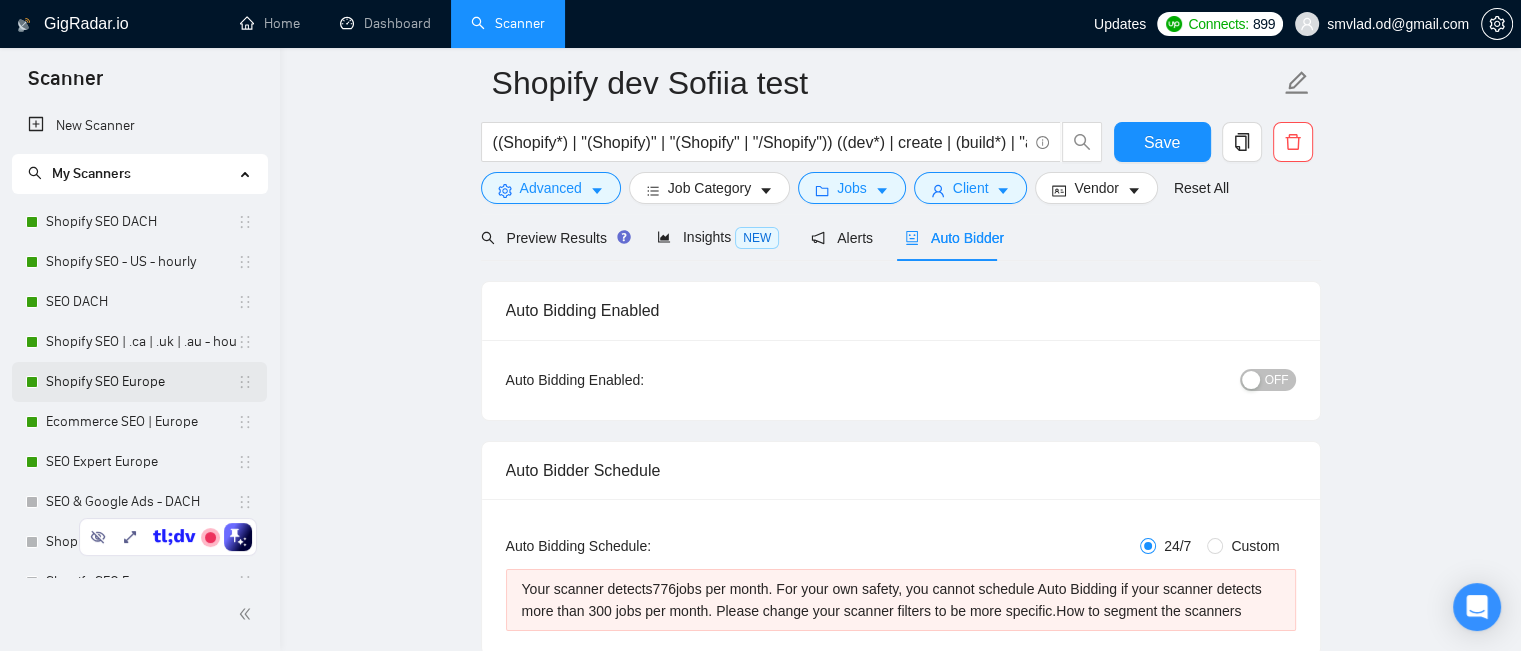 click on "Shopify SEO Europe" at bounding box center [141, 382] 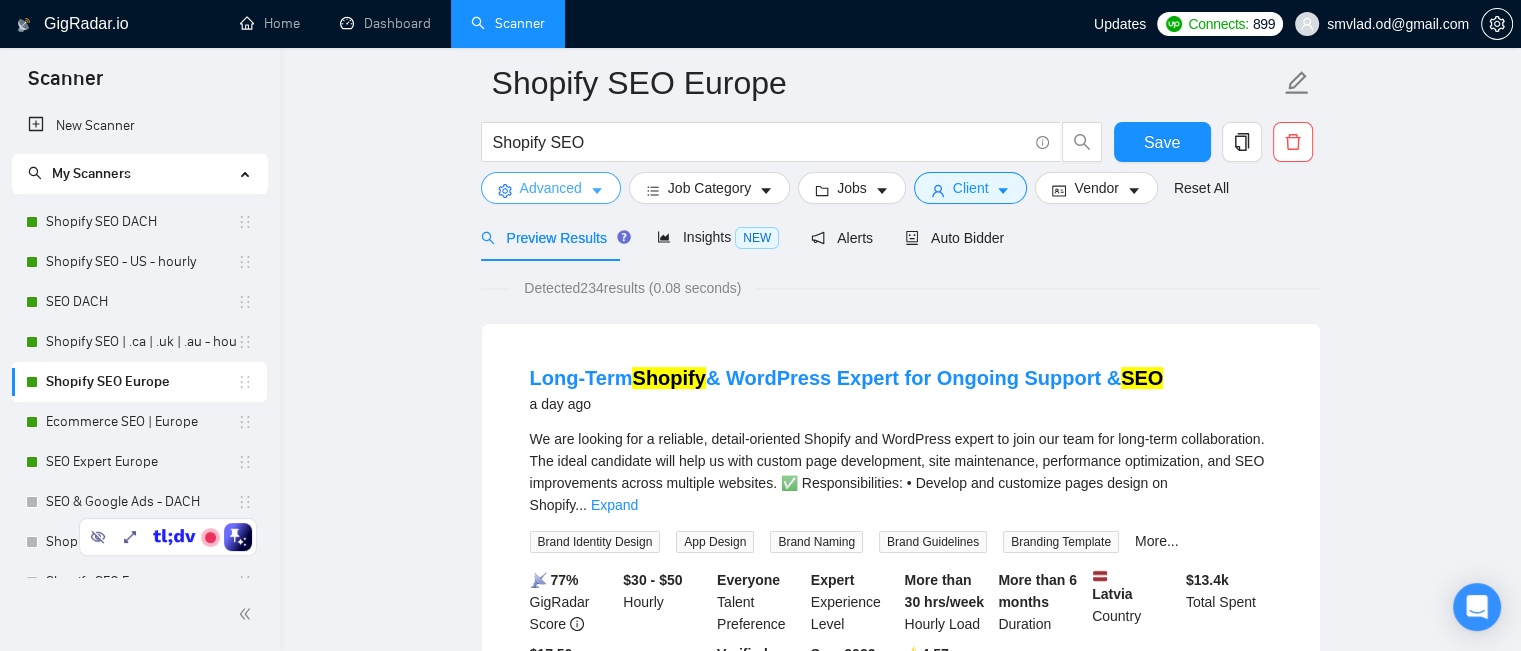 click 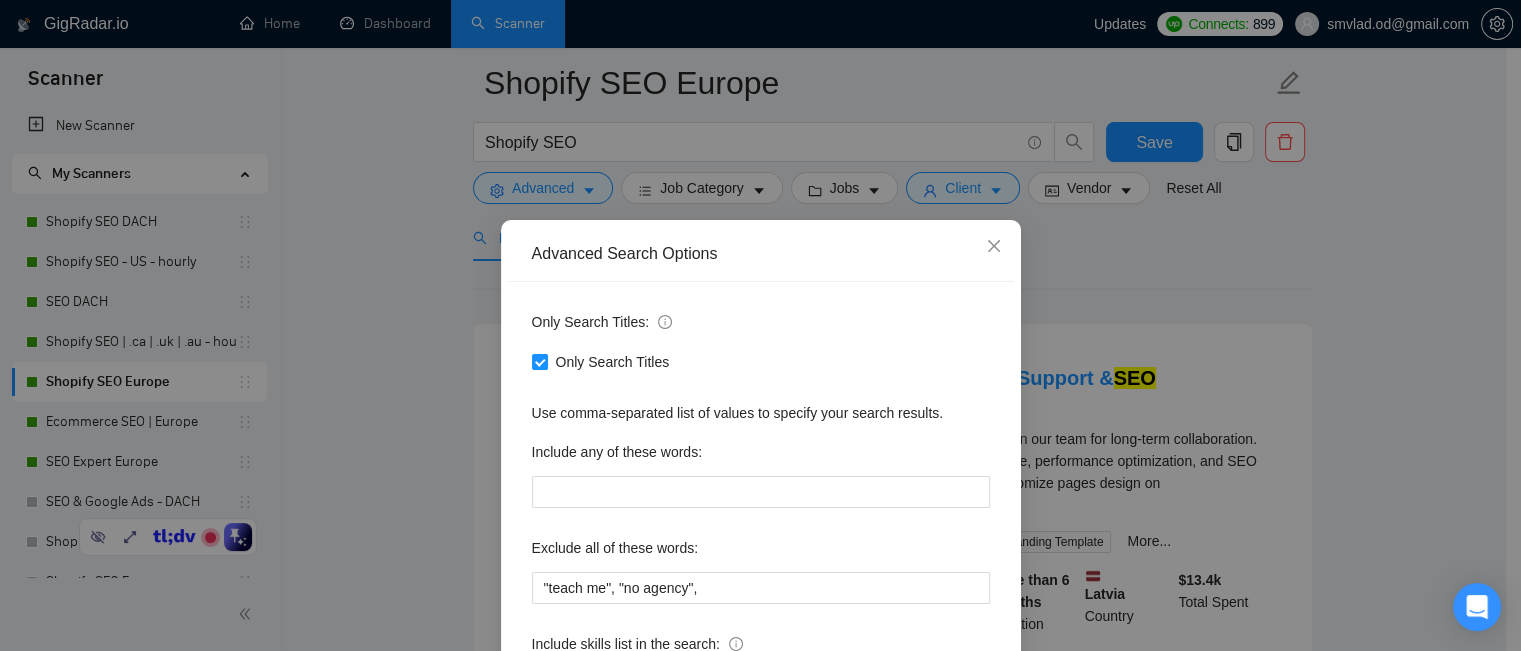 scroll, scrollTop: 180, scrollLeft: 0, axis: vertical 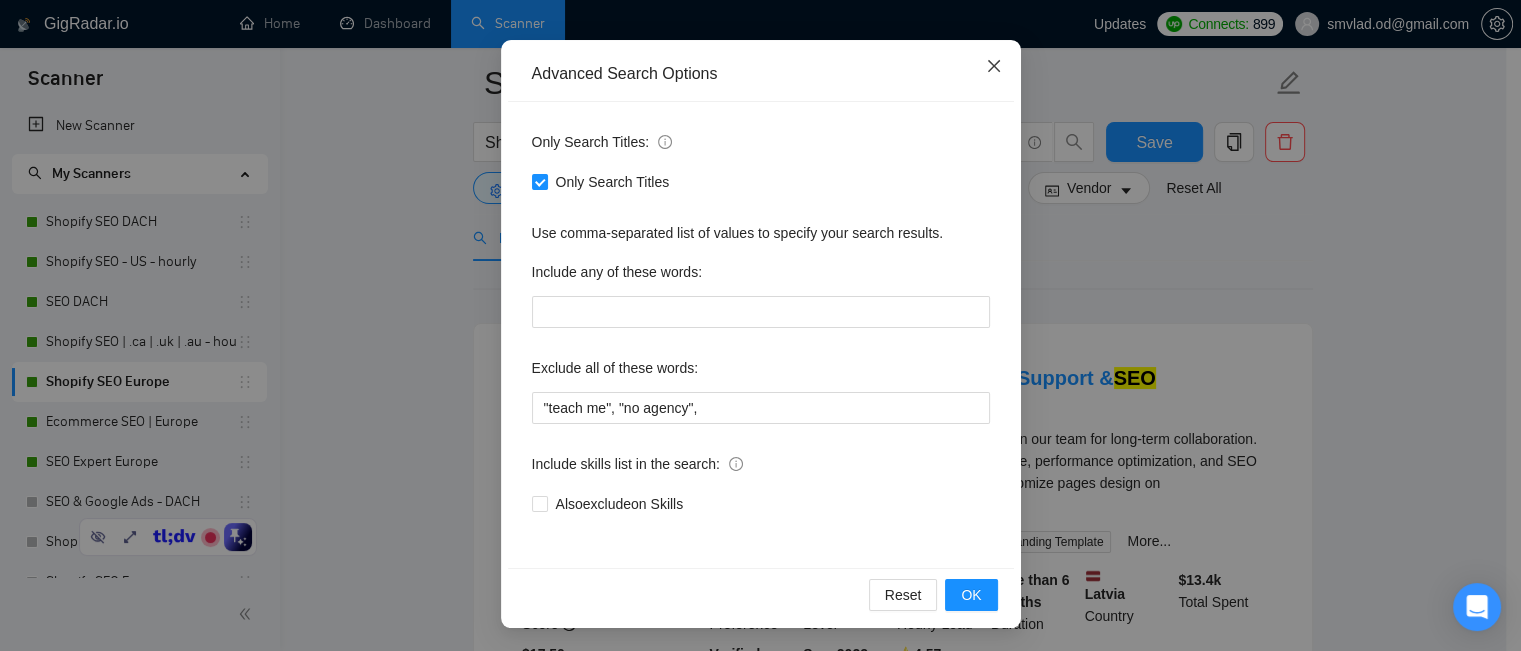 click 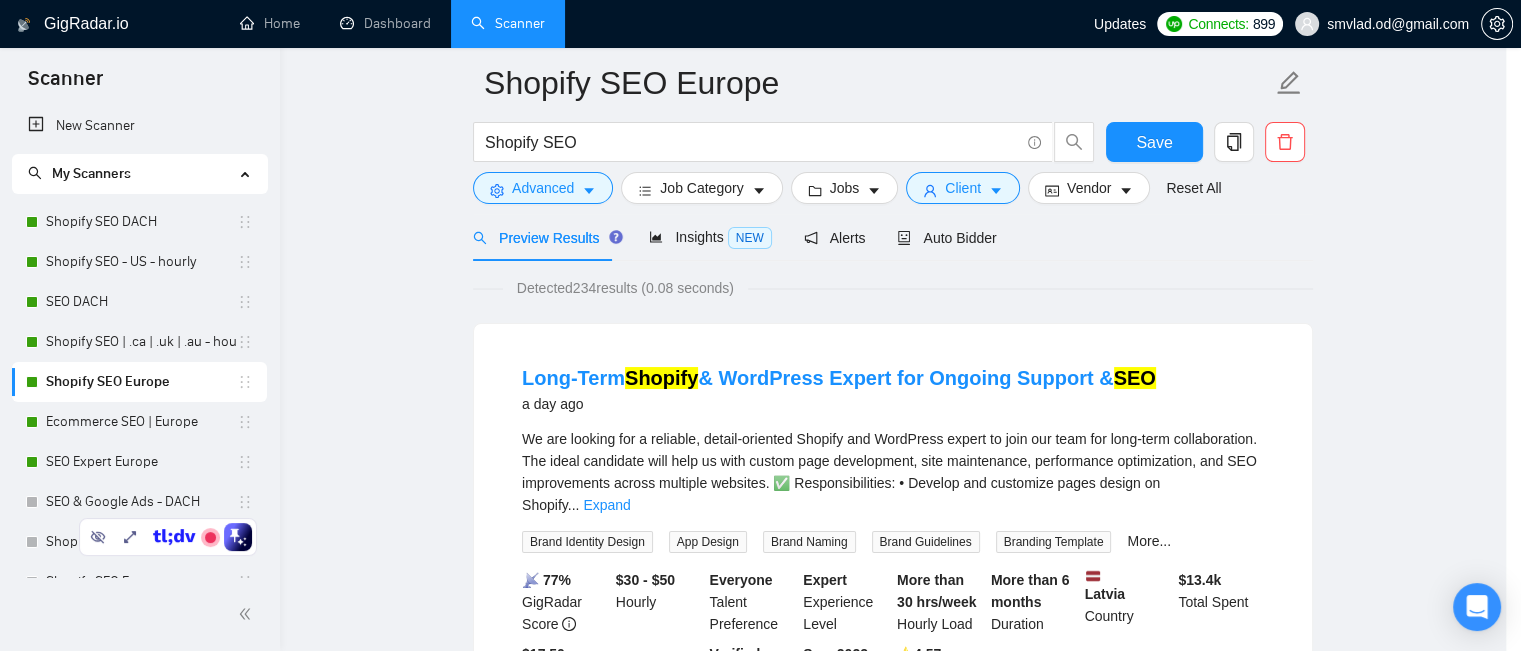 scroll, scrollTop: 80, scrollLeft: 0, axis: vertical 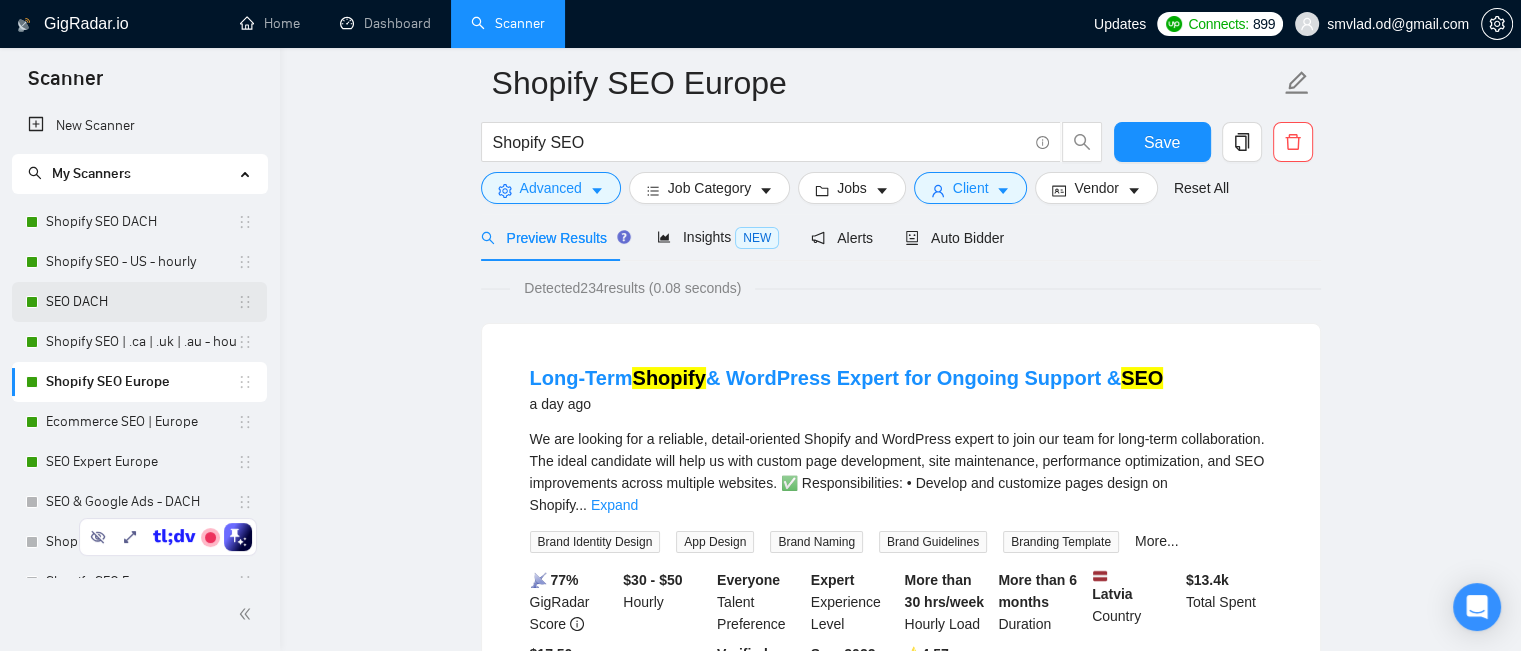 click on "SEO DACH" at bounding box center (141, 302) 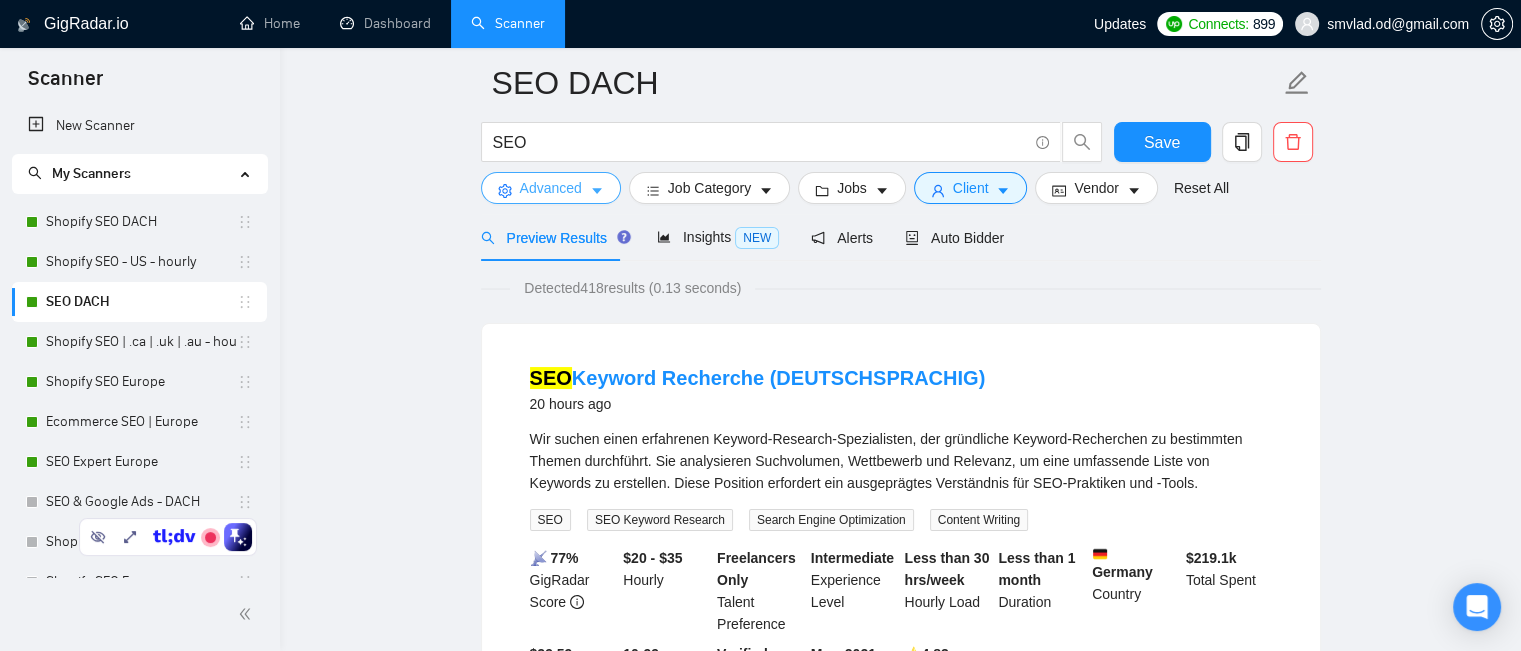 click on "Advanced" at bounding box center [551, 188] 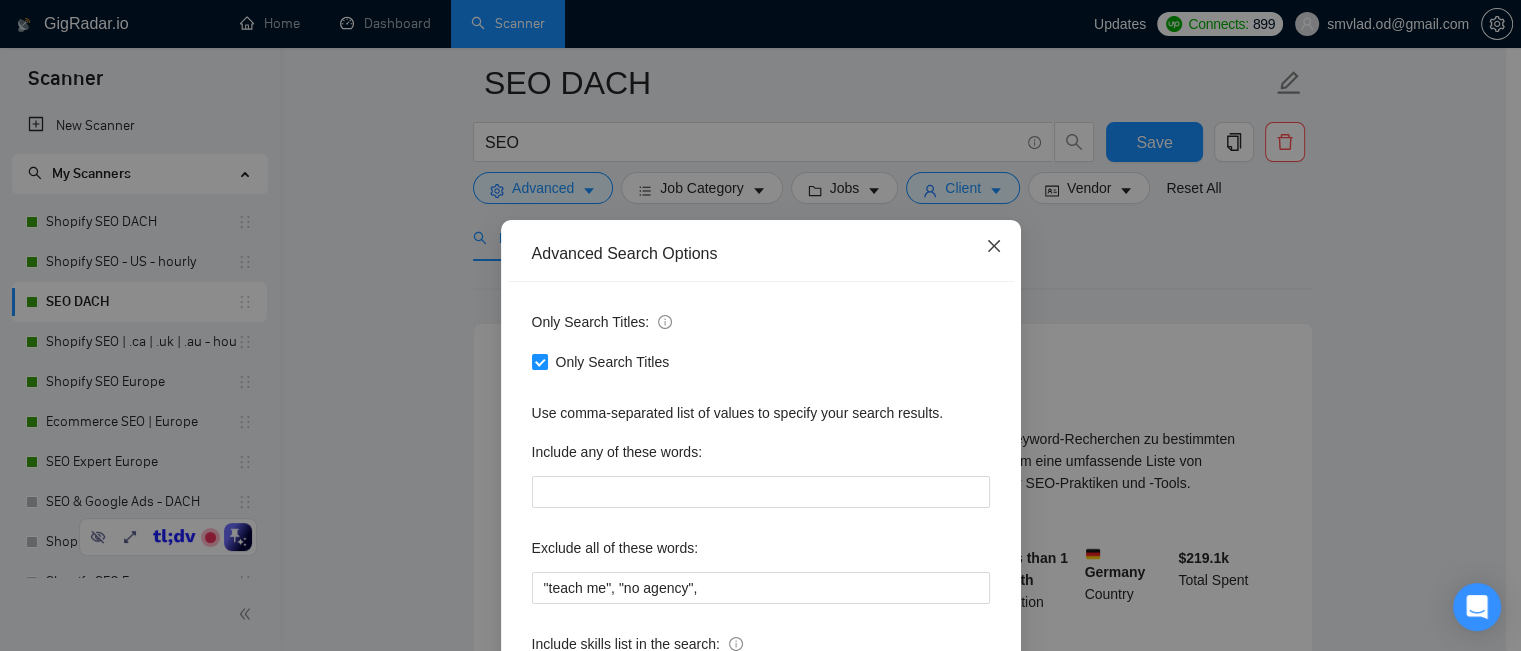 click at bounding box center [994, 247] 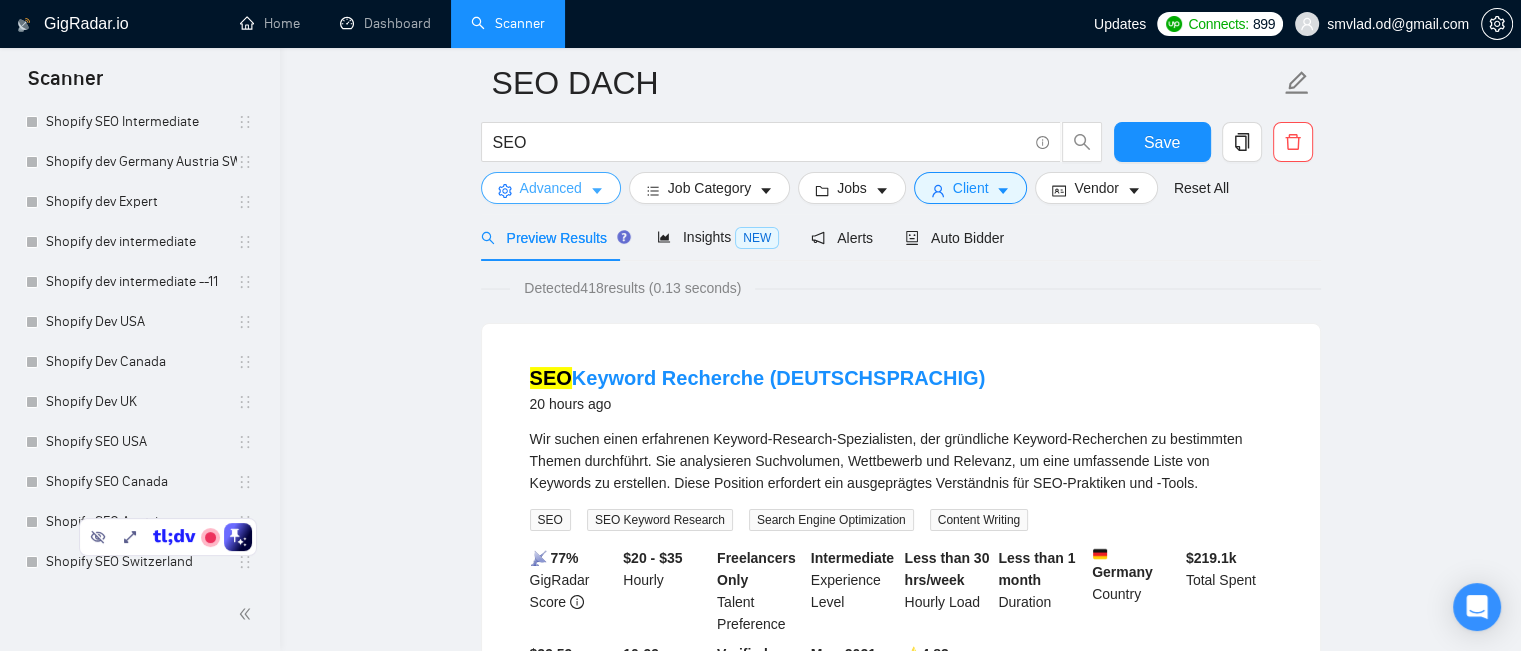 scroll, scrollTop: 624, scrollLeft: 0, axis: vertical 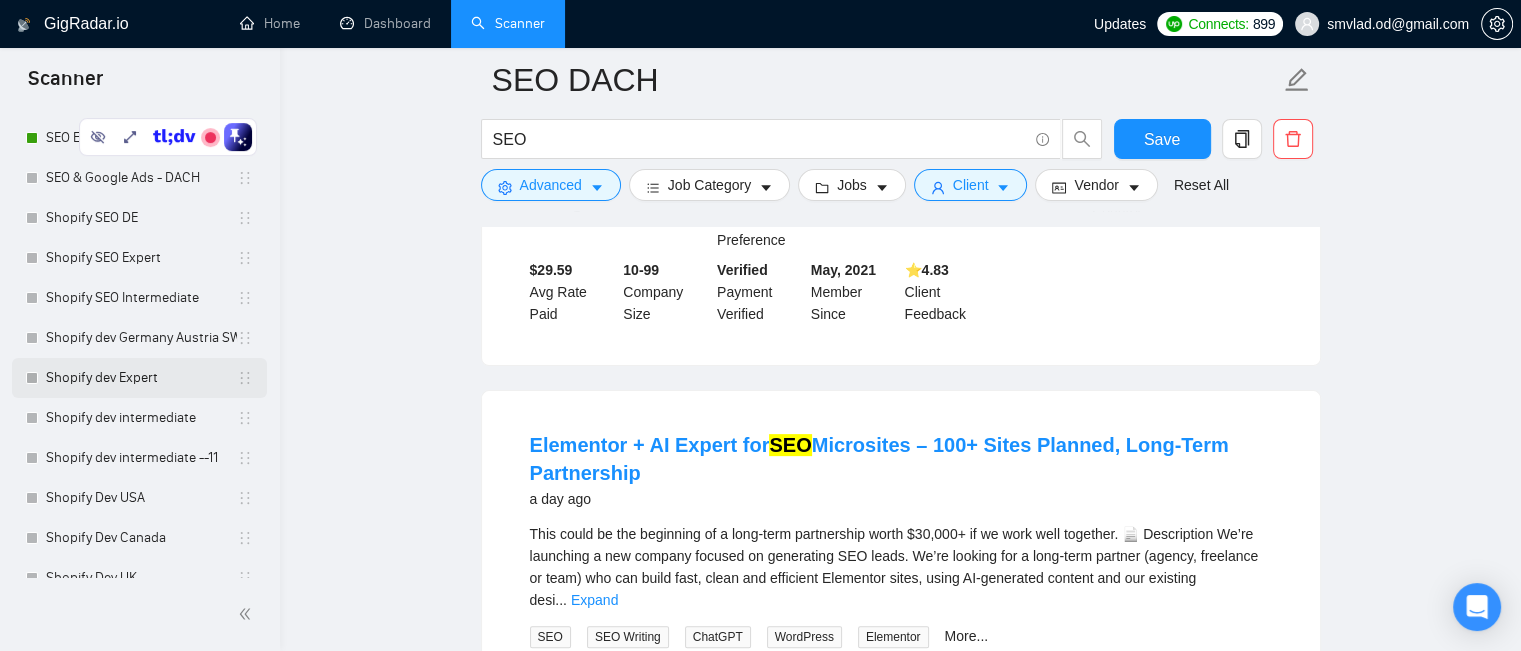 click on "Shopify dev Expert" at bounding box center (141, 378) 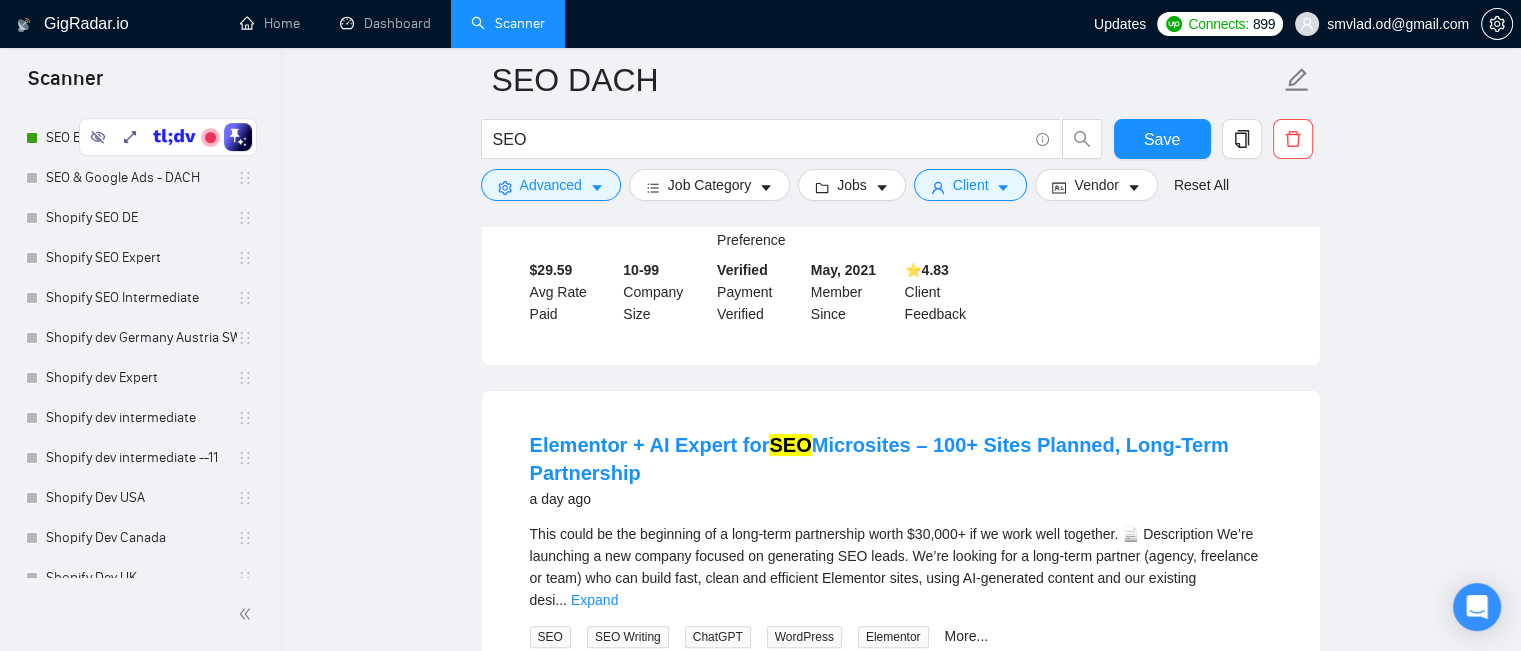 scroll, scrollTop: 79, scrollLeft: 0, axis: vertical 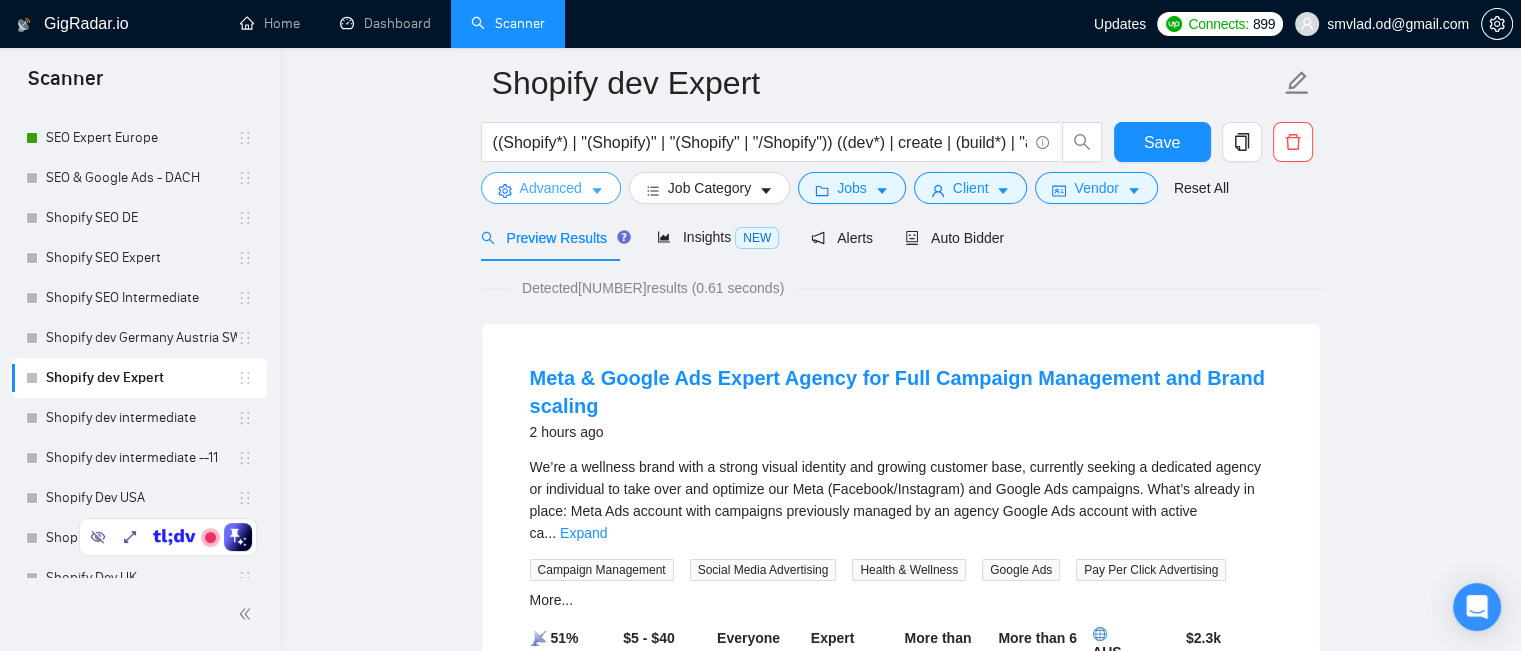 click on "Advanced" at bounding box center (551, 188) 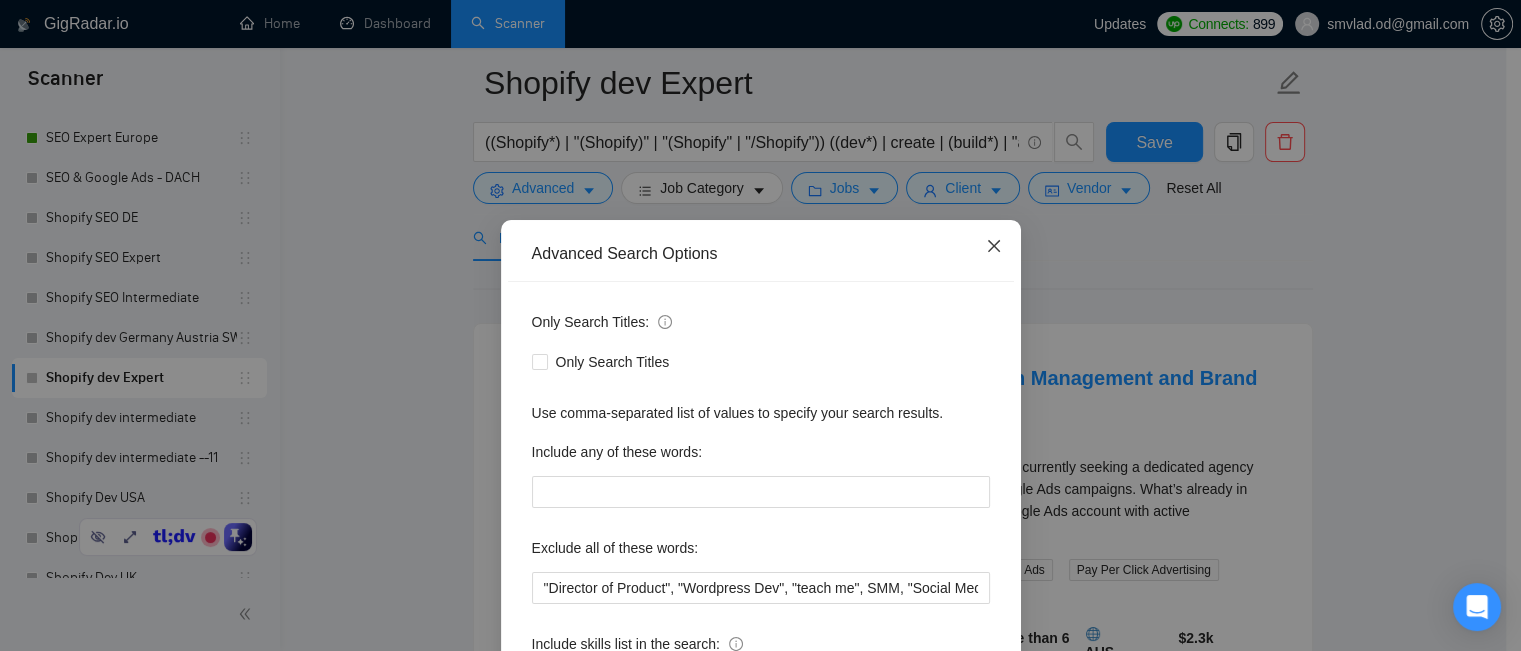 click at bounding box center (994, 247) 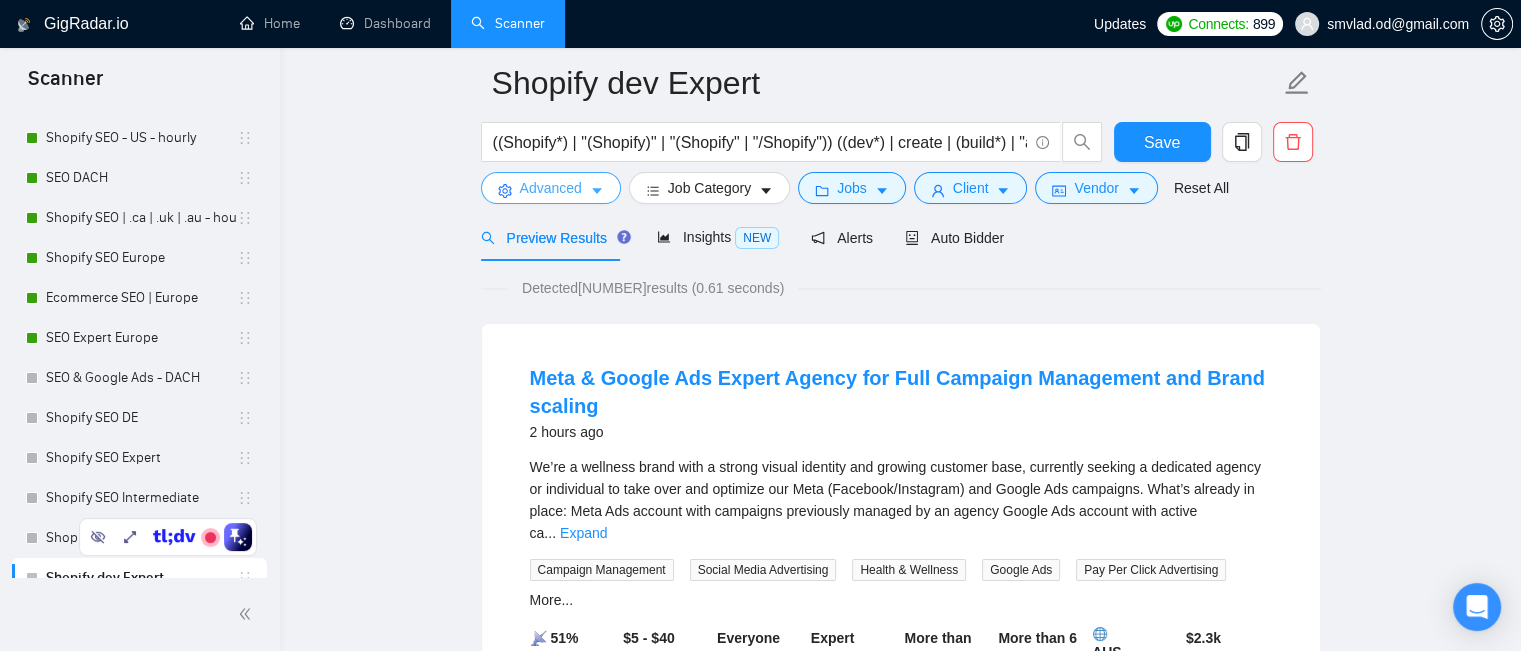 scroll, scrollTop: 24, scrollLeft: 0, axis: vertical 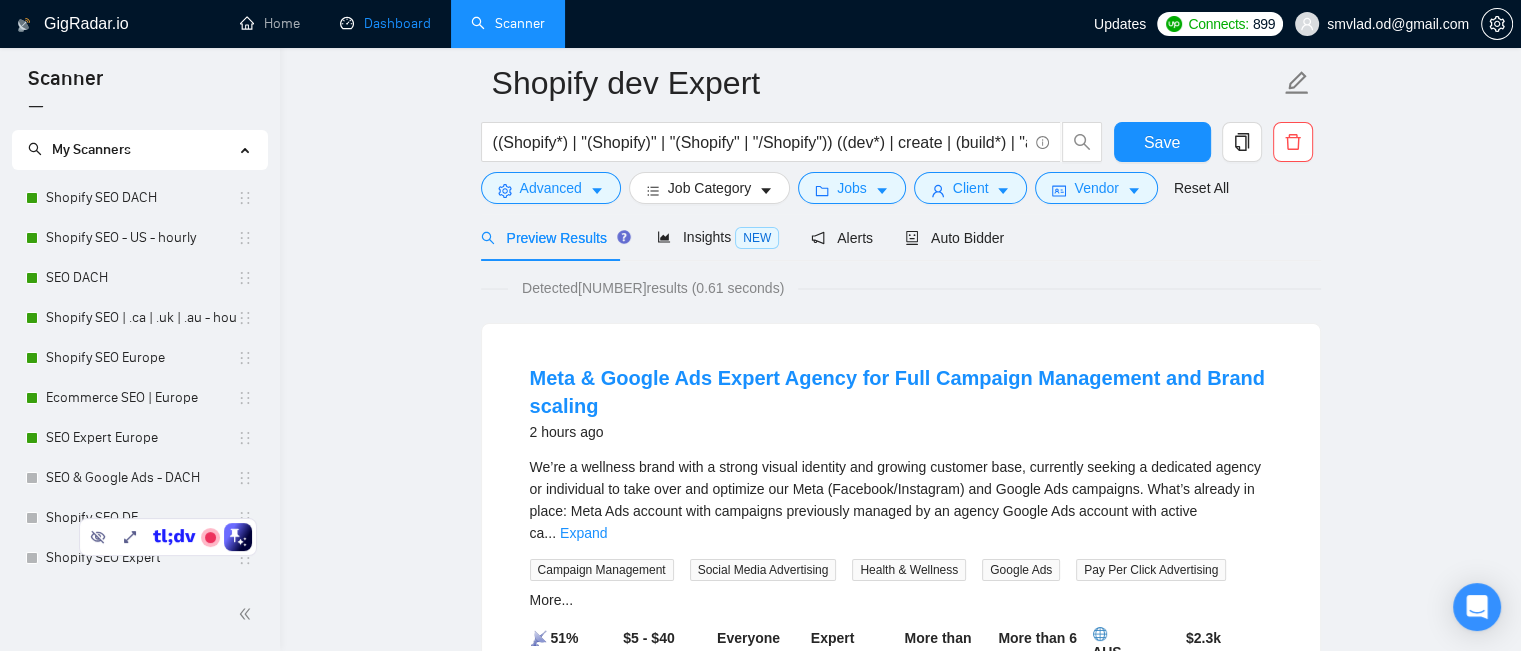 click on "Dashboard" at bounding box center (385, 23) 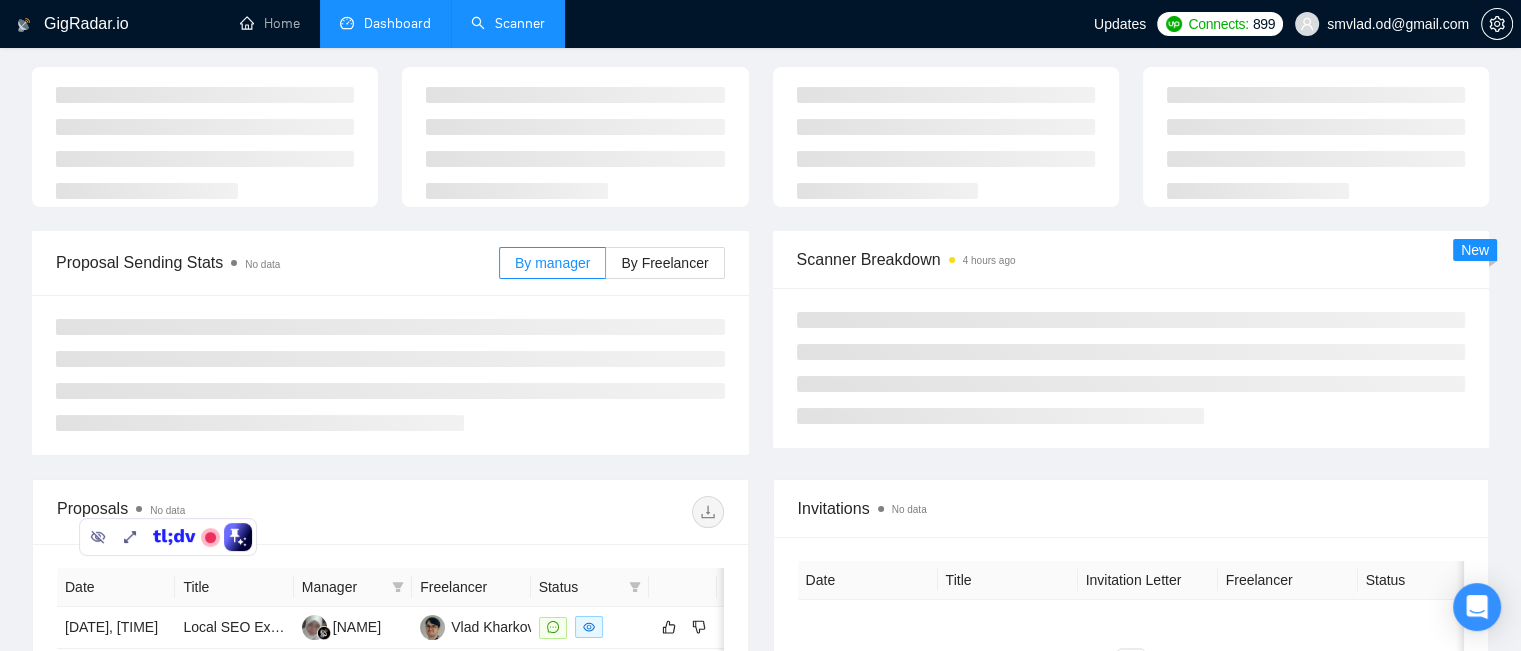 type on "2025-07-06" 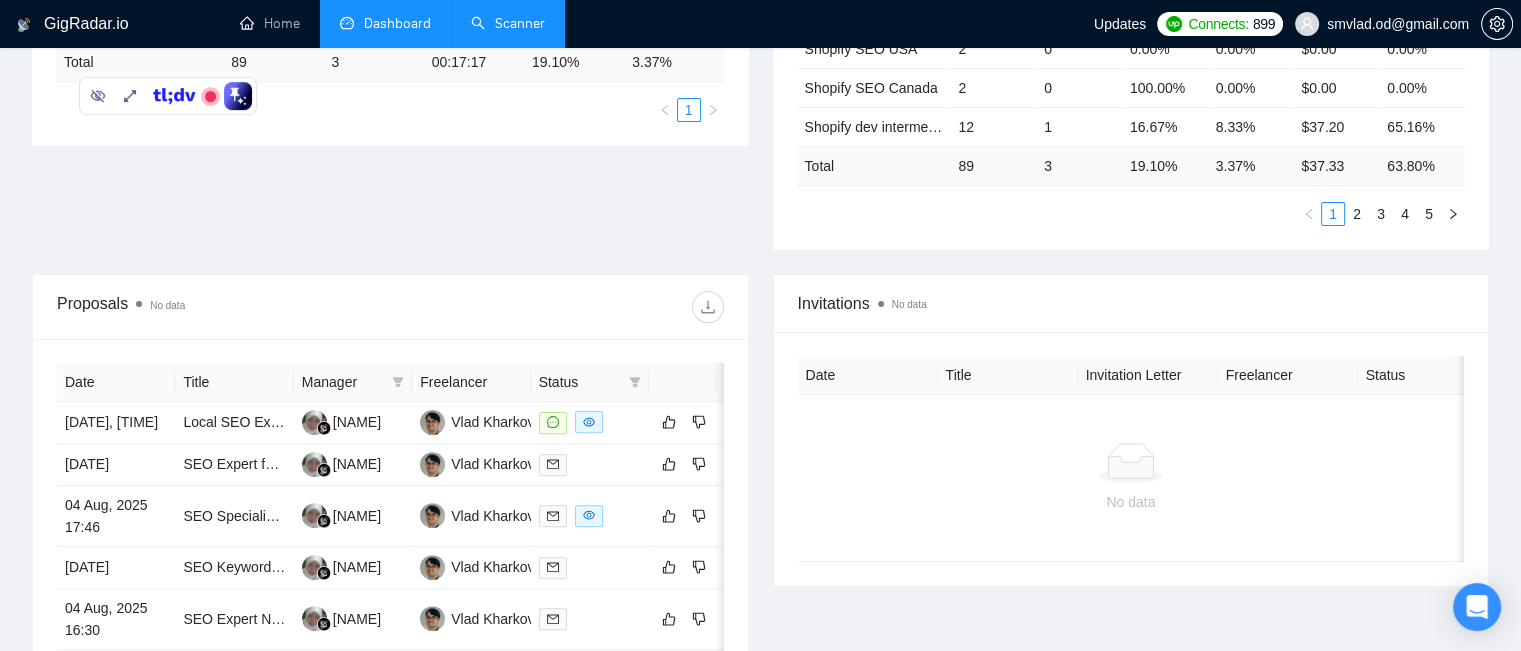 scroll, scrollTop: 0, scrollLeft: 0, axis: both 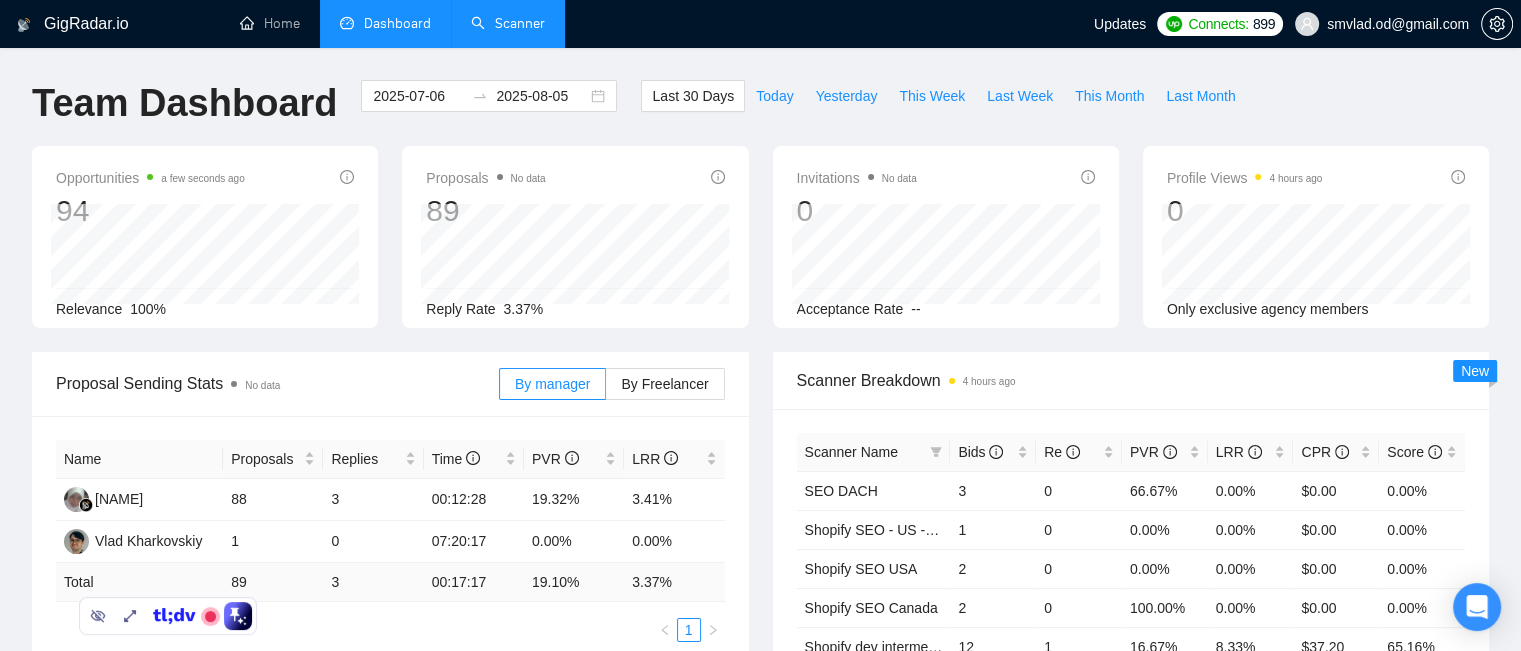 click on "Scanner" at bounding box center (508, 23) 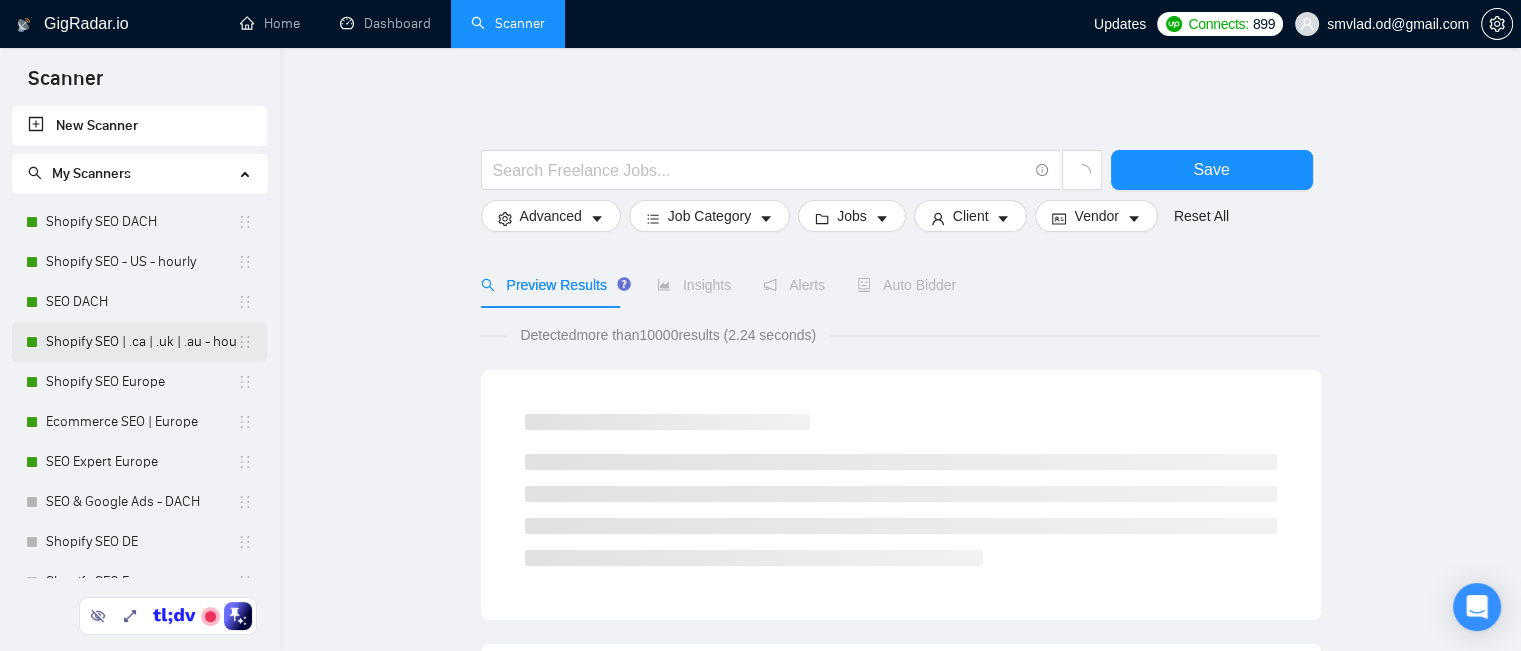 click on "Shopify SEO | .ca | .uk | .au  - hourly" at bounding box center (141, 342) 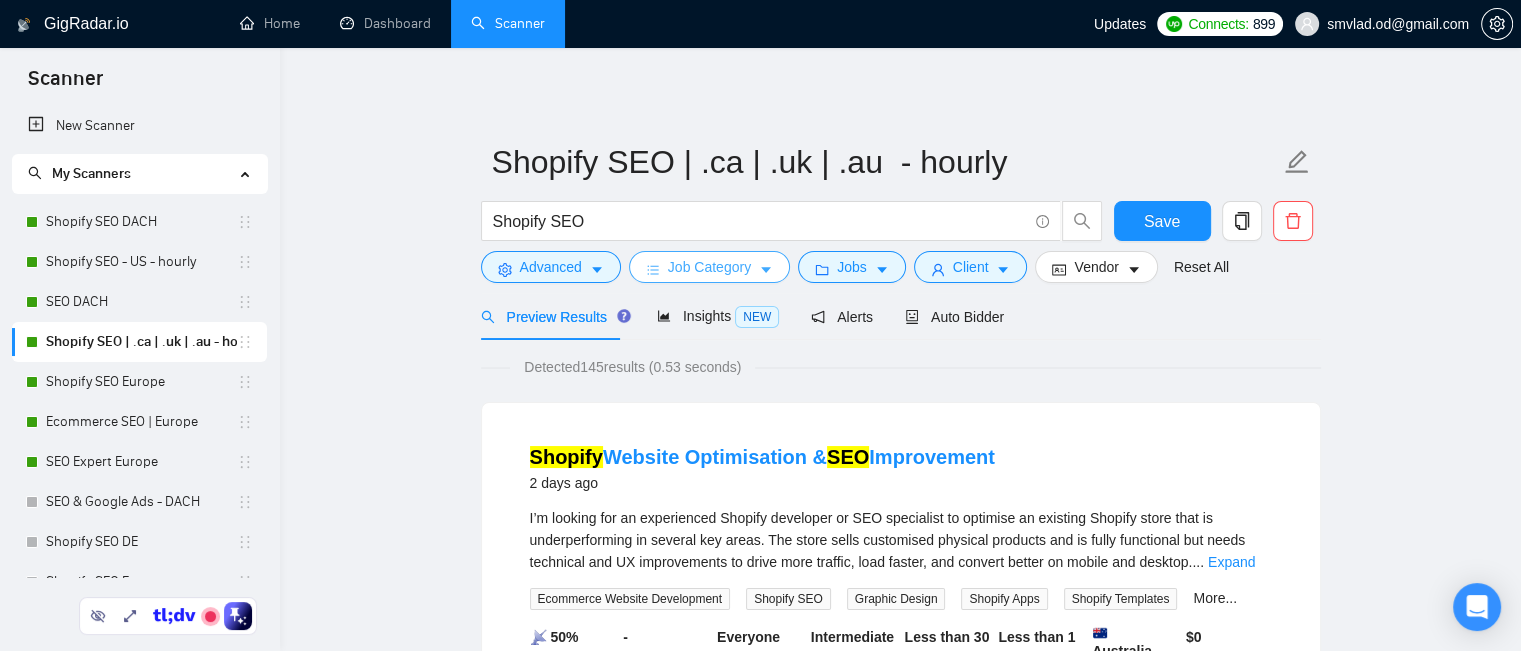 click on "Job Category" at bounding box center (709, 267) 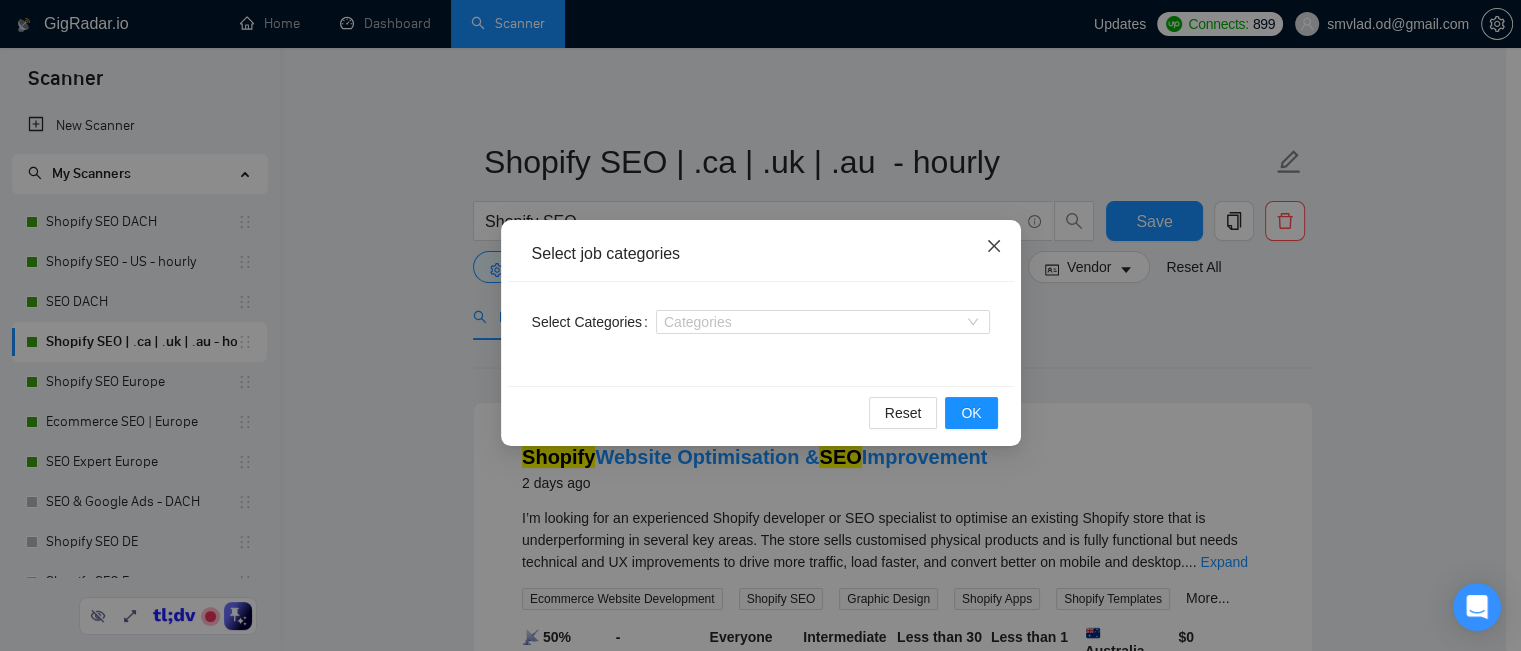 click at bounding box center (994, 247) 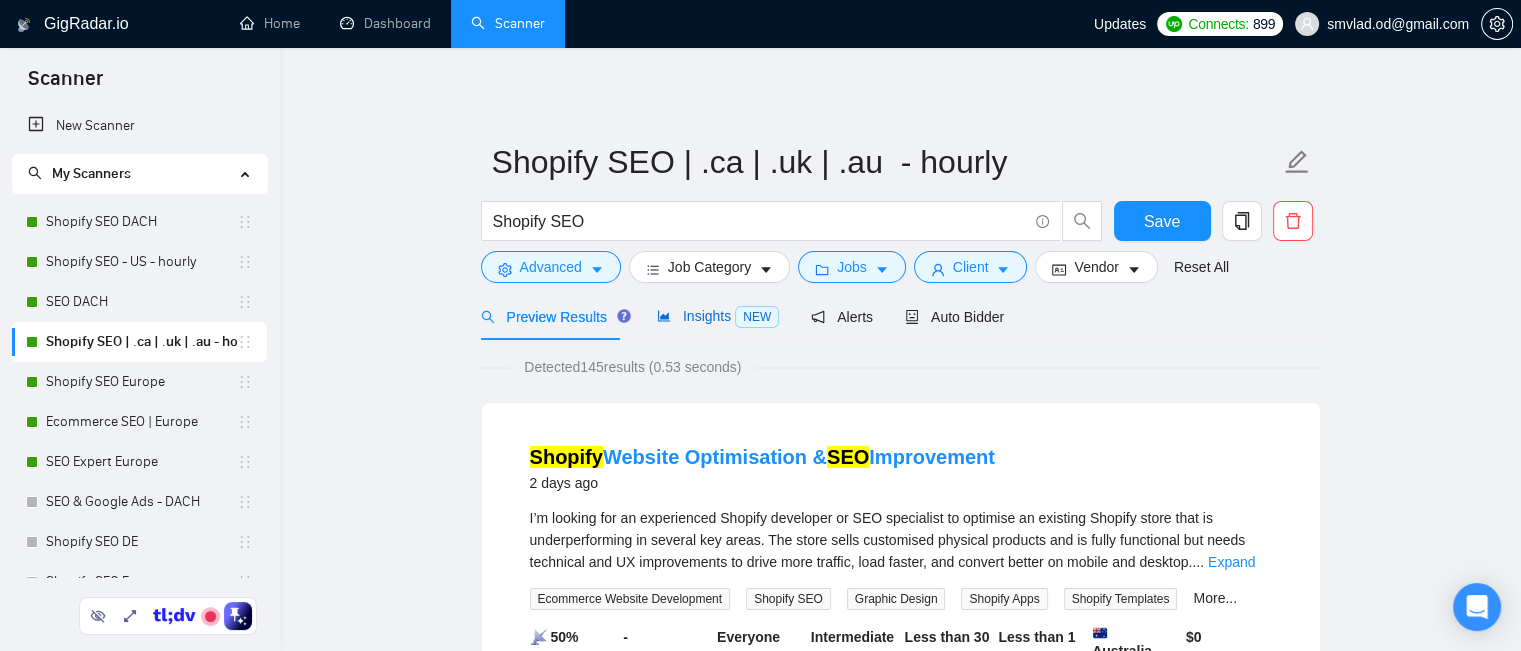 click on "Insights NEW" at bounding box center (718, 316) 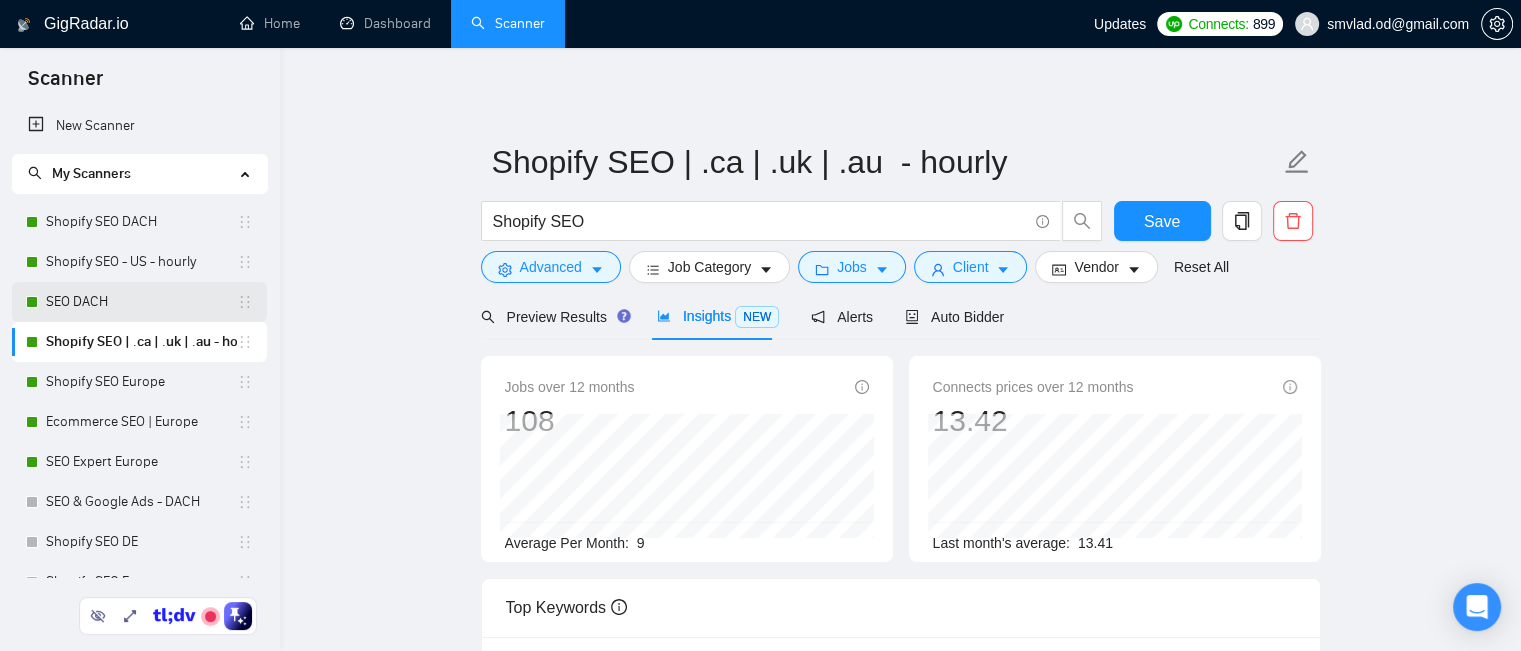click on "SEO DACH" at bounding box center (141, 302) 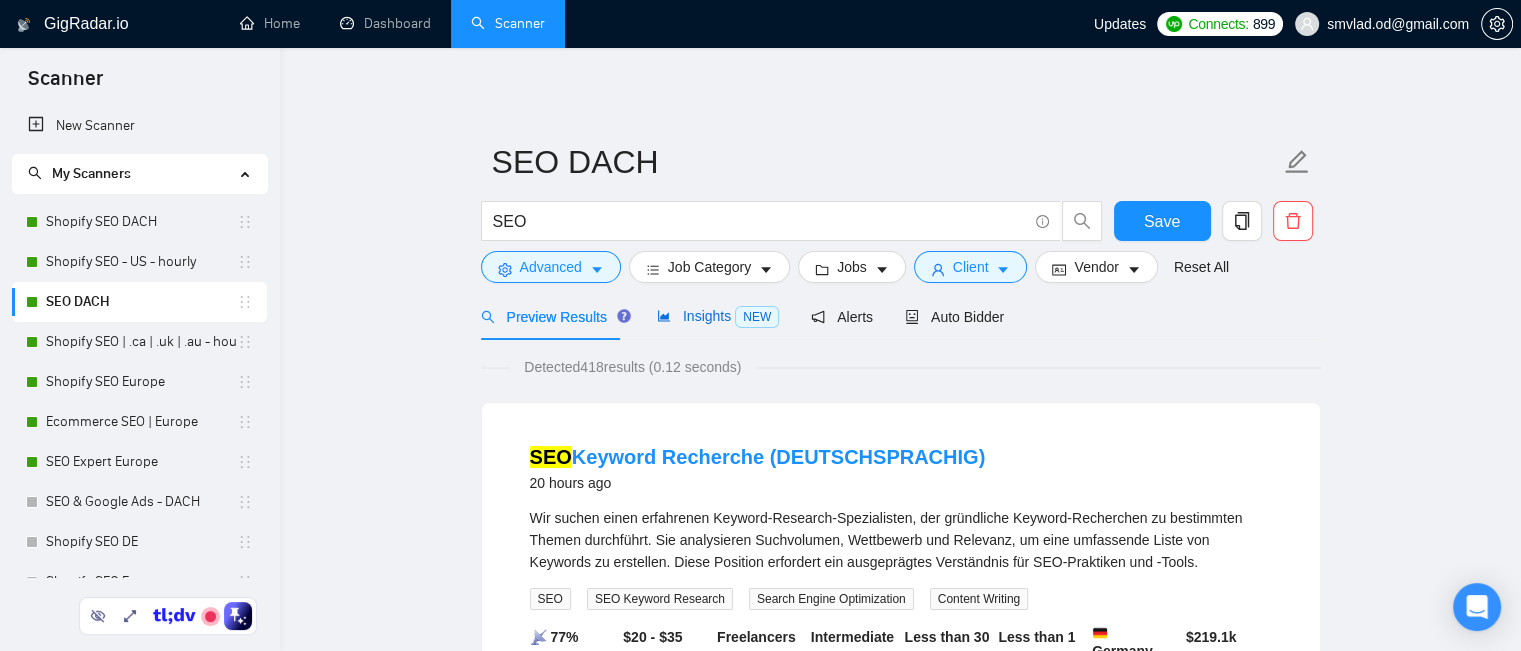 click on "Insights NEW" at bounding box center (718, 316) 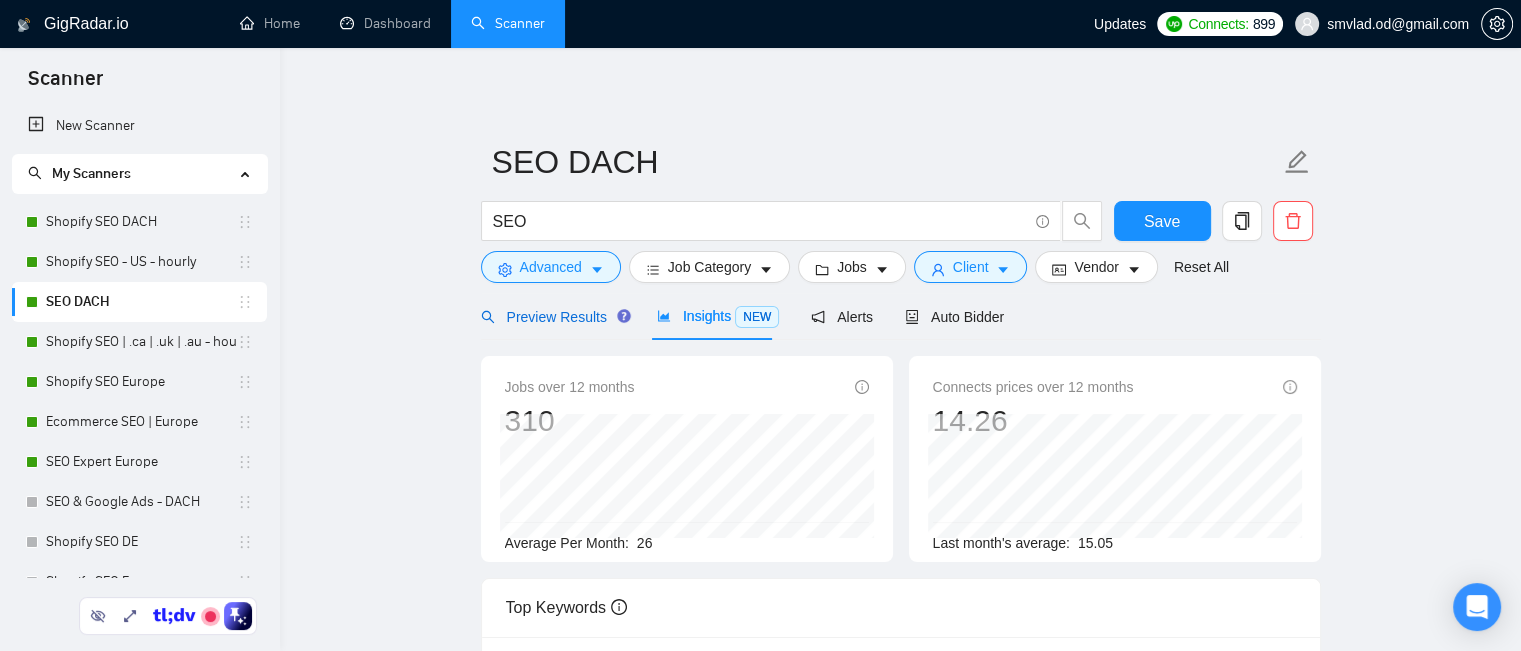click on "Preview Results" at bounding box center [553, 317] 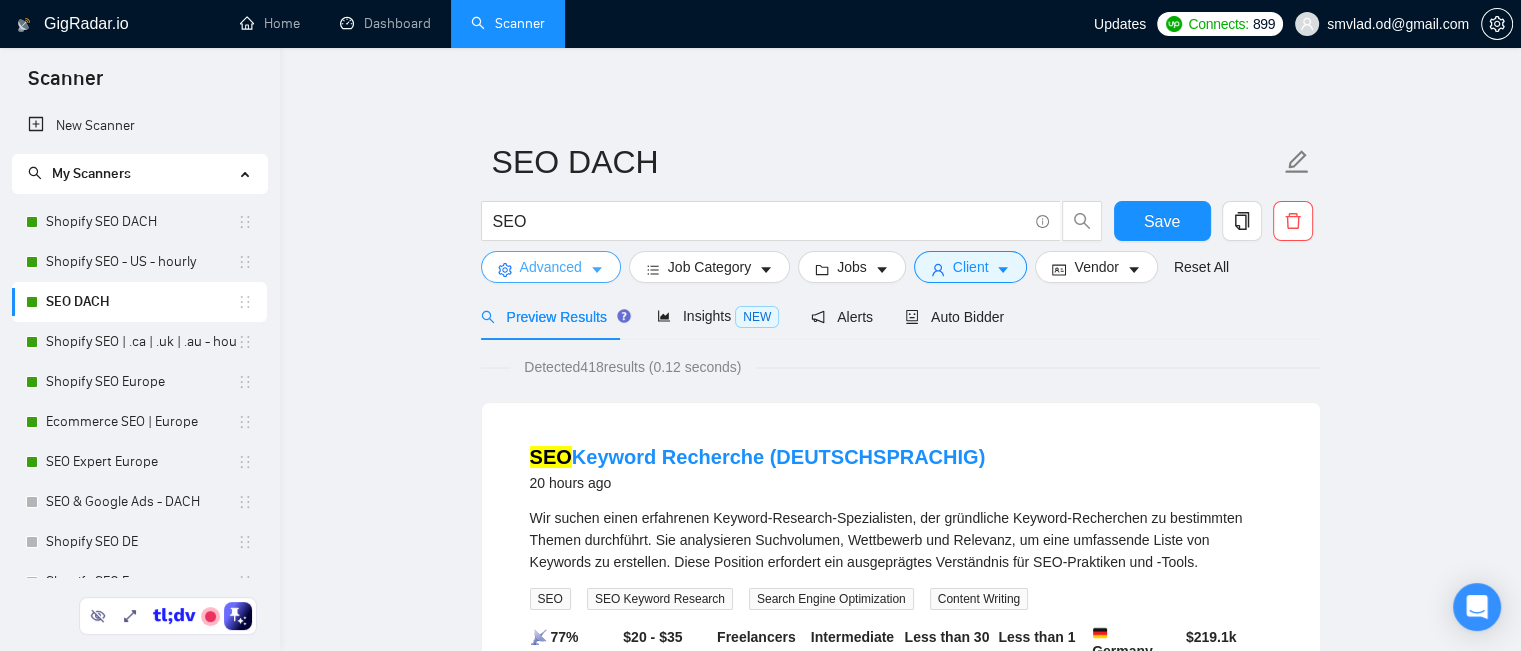 click on "Advanced" at bounding box center [551, 267] 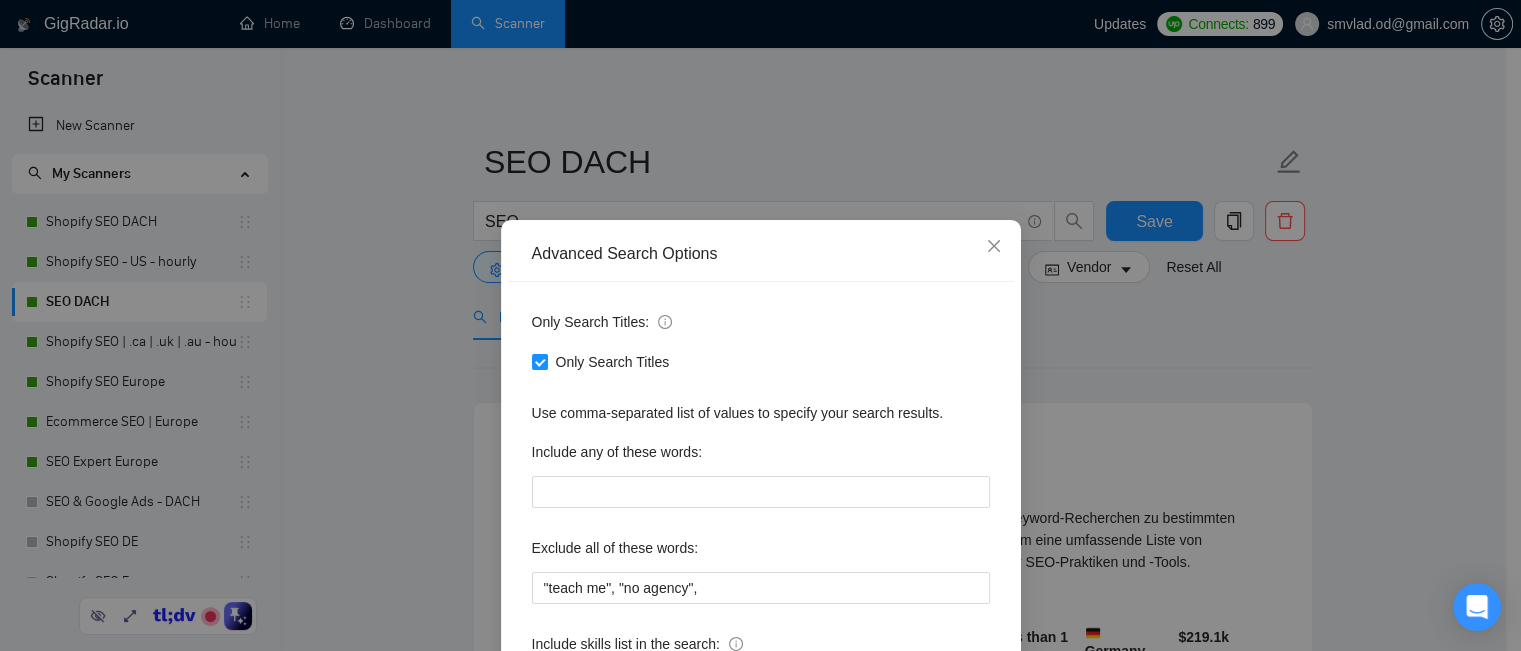 scroll, scrollTop: 180, scrollLeft: 0, axis: vertical 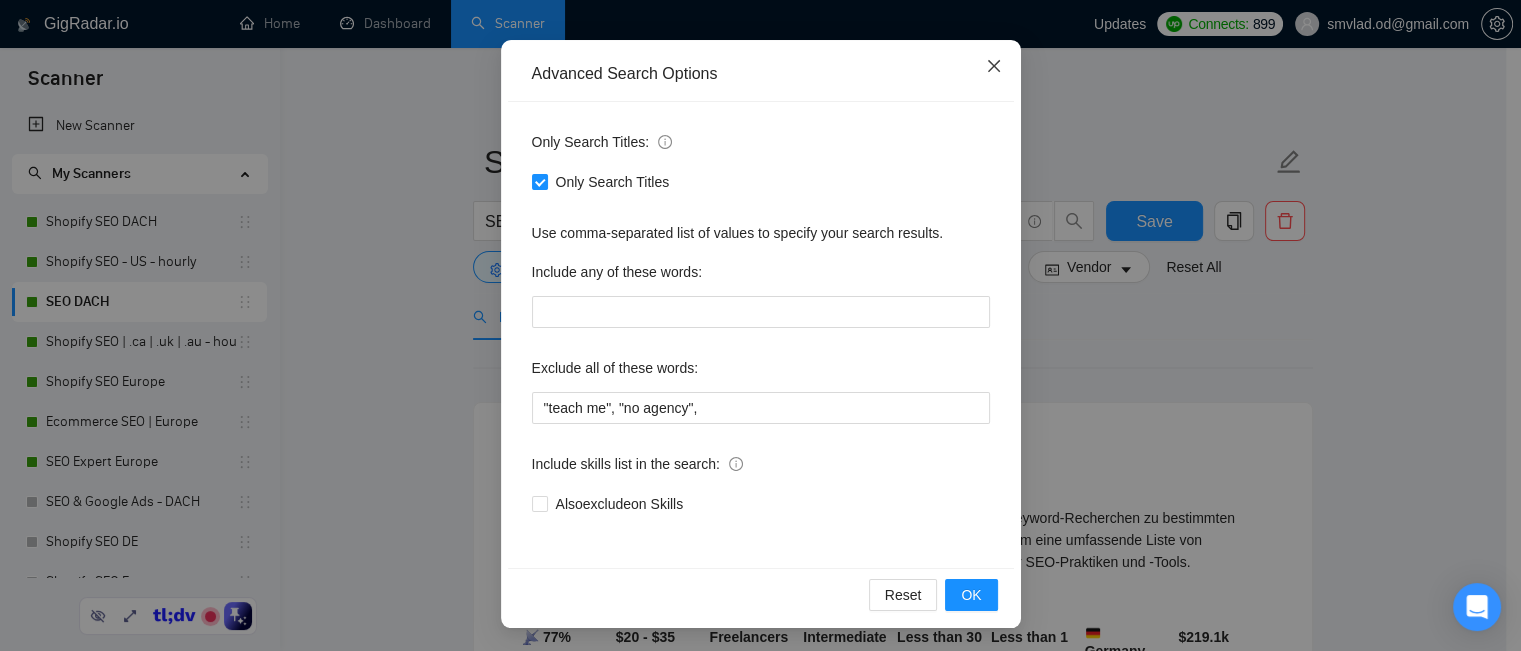 click at bounding box center (994, 67) 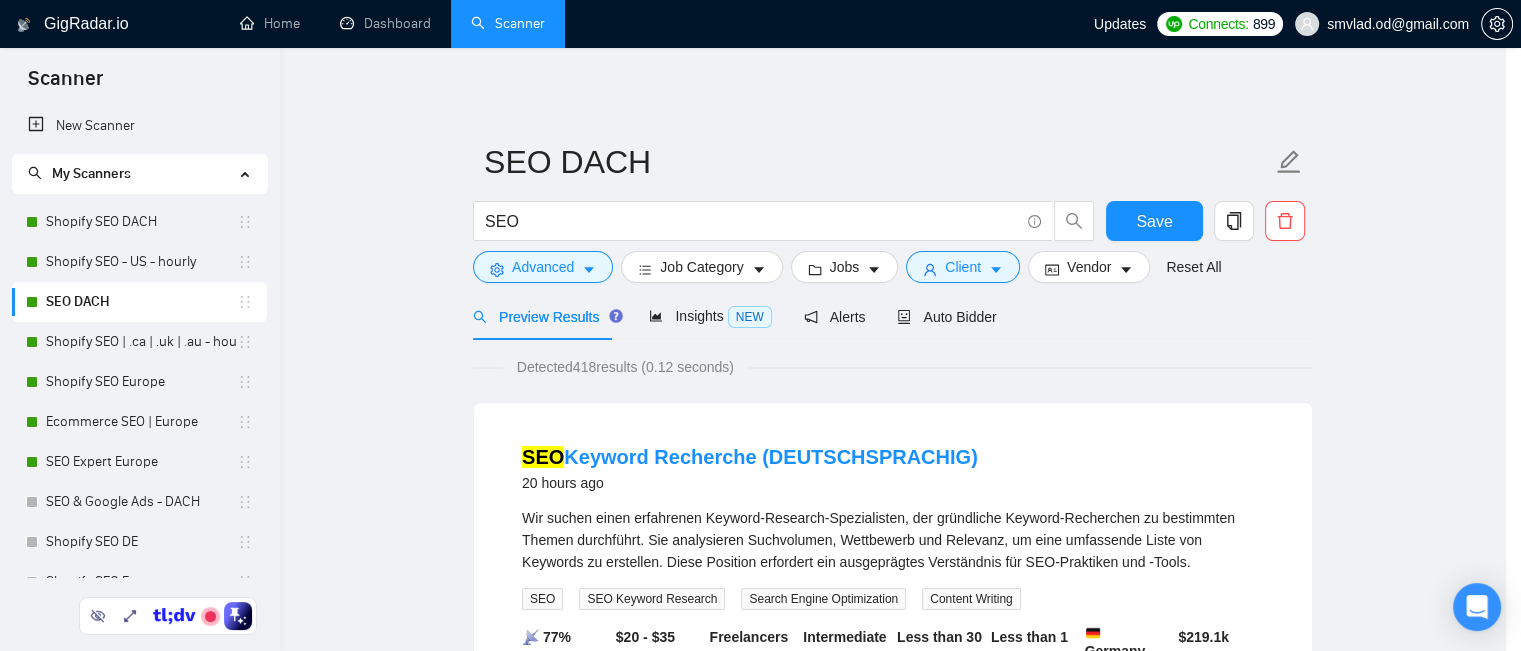 scroll, scrollTop: 80, scrollLeft: 0, axis: vertical 